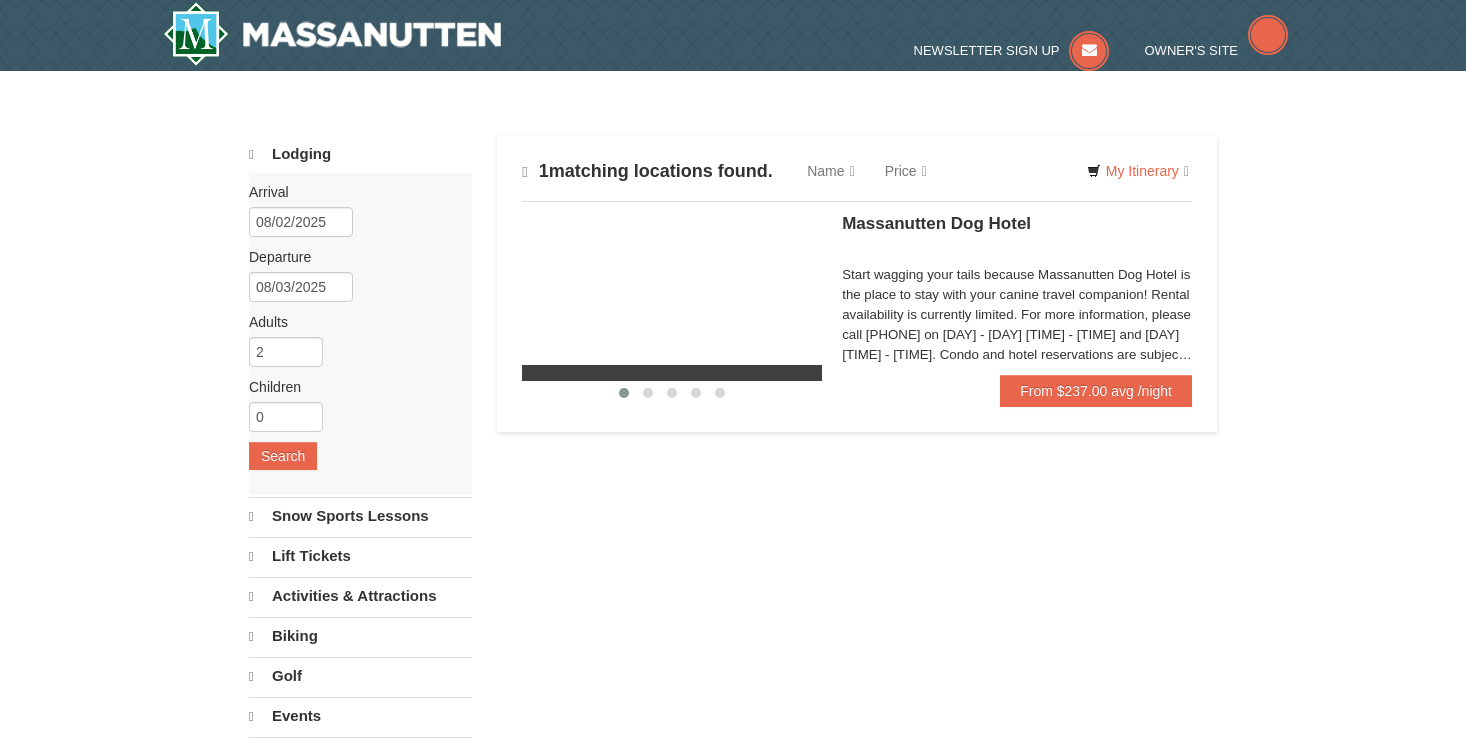 scroll, scrollTop: 0, scrollLeft: 0, axis: both 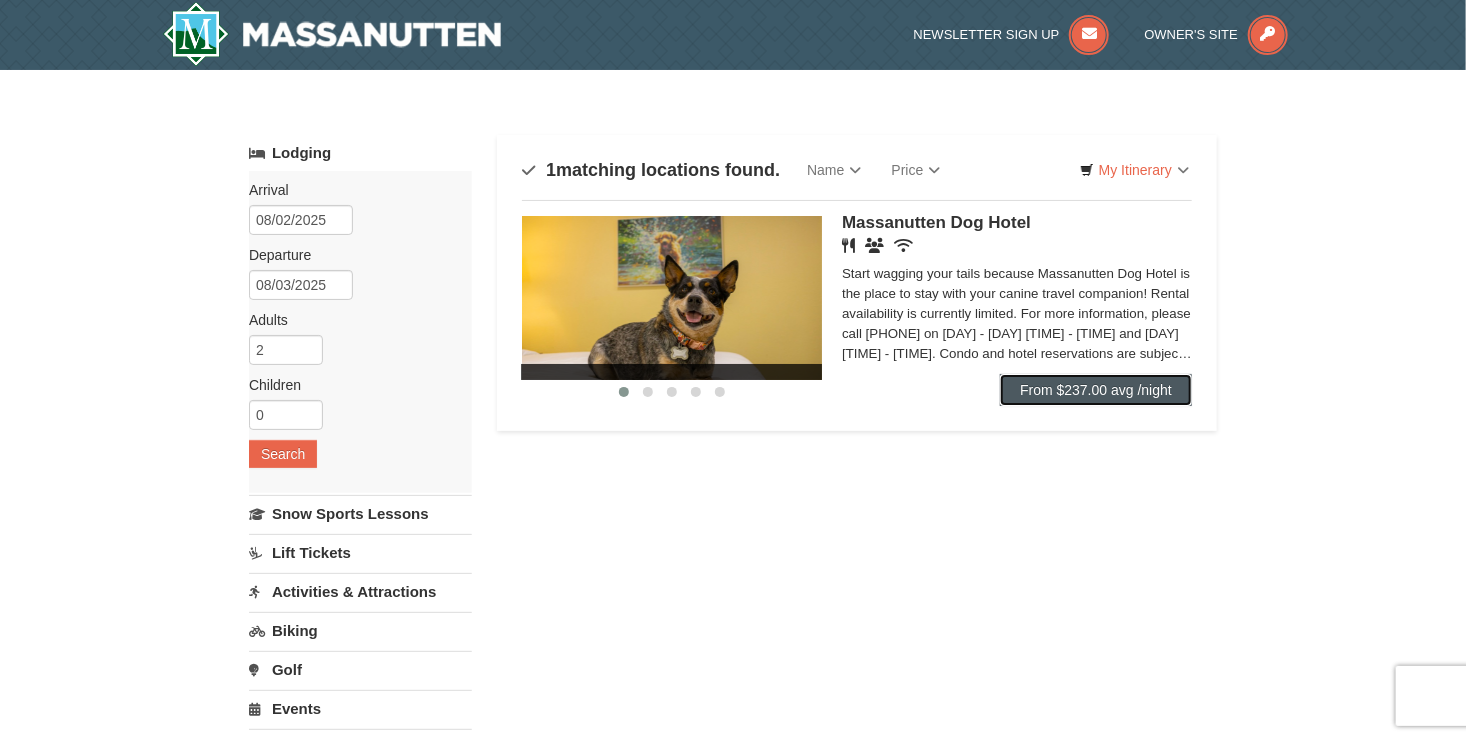 click on "From $237.00 avg /night" at bounding box center [1096, 390] 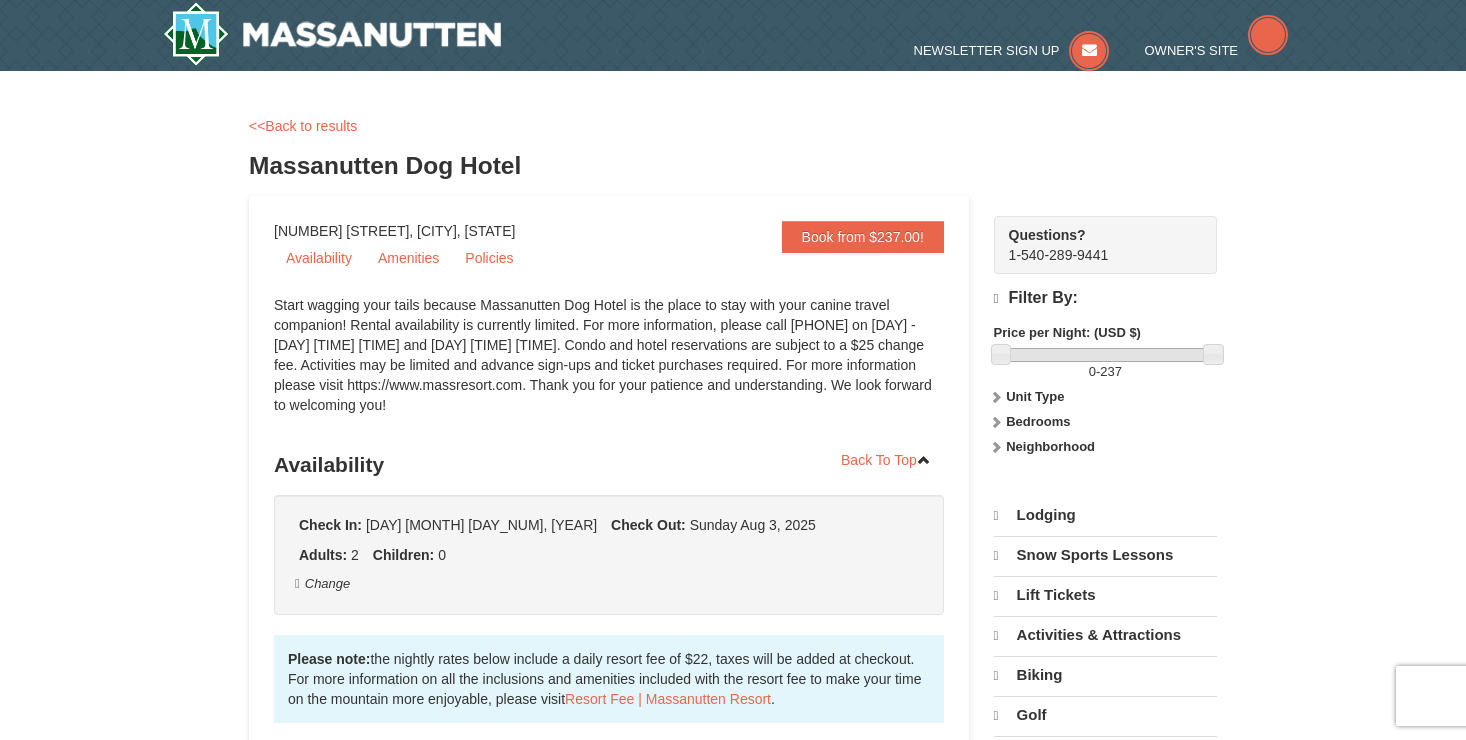 scroll, scrollTop: 0, scrollLeft: 0, axis: both 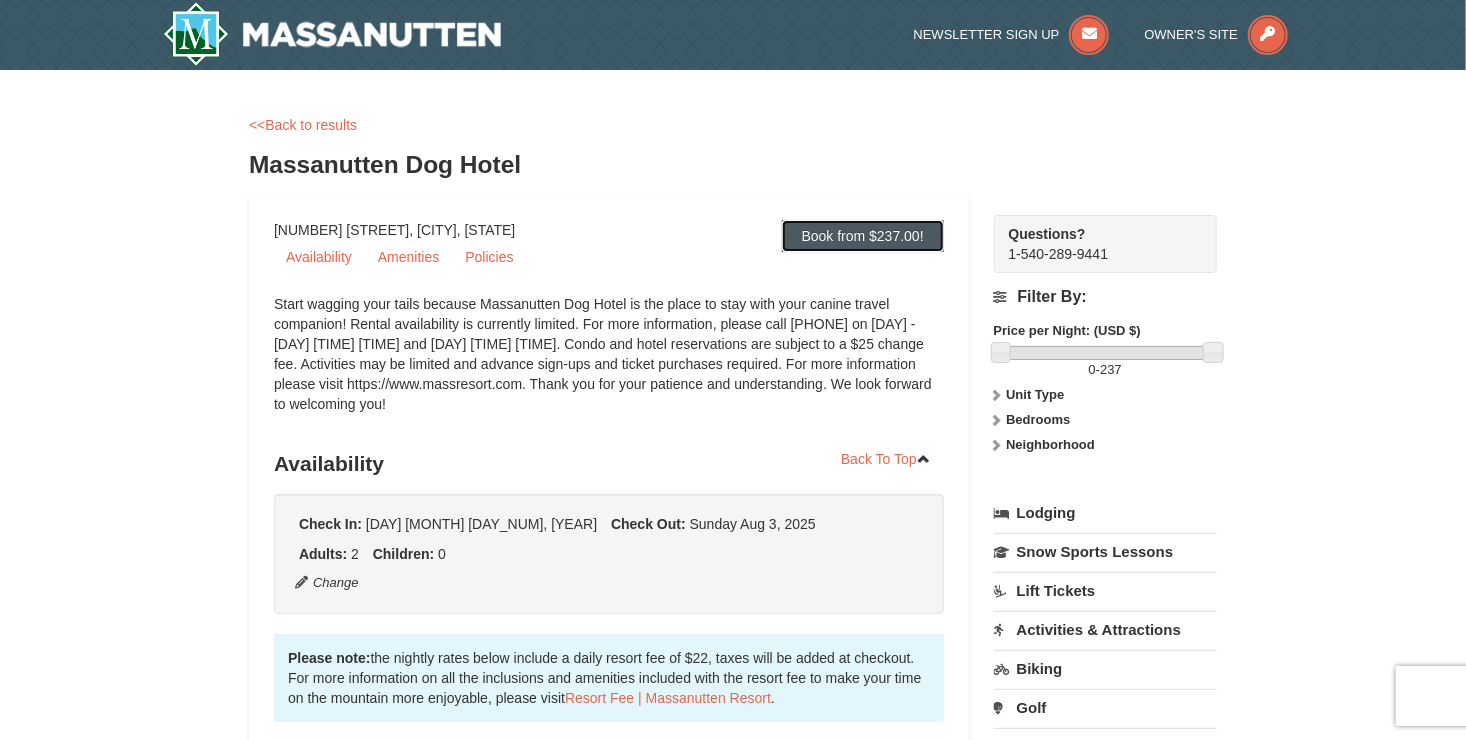 drag, startPoint x: 813, startPoint y: 228, endPoint x: 803, endPoint y: 236, distance: 12.806249 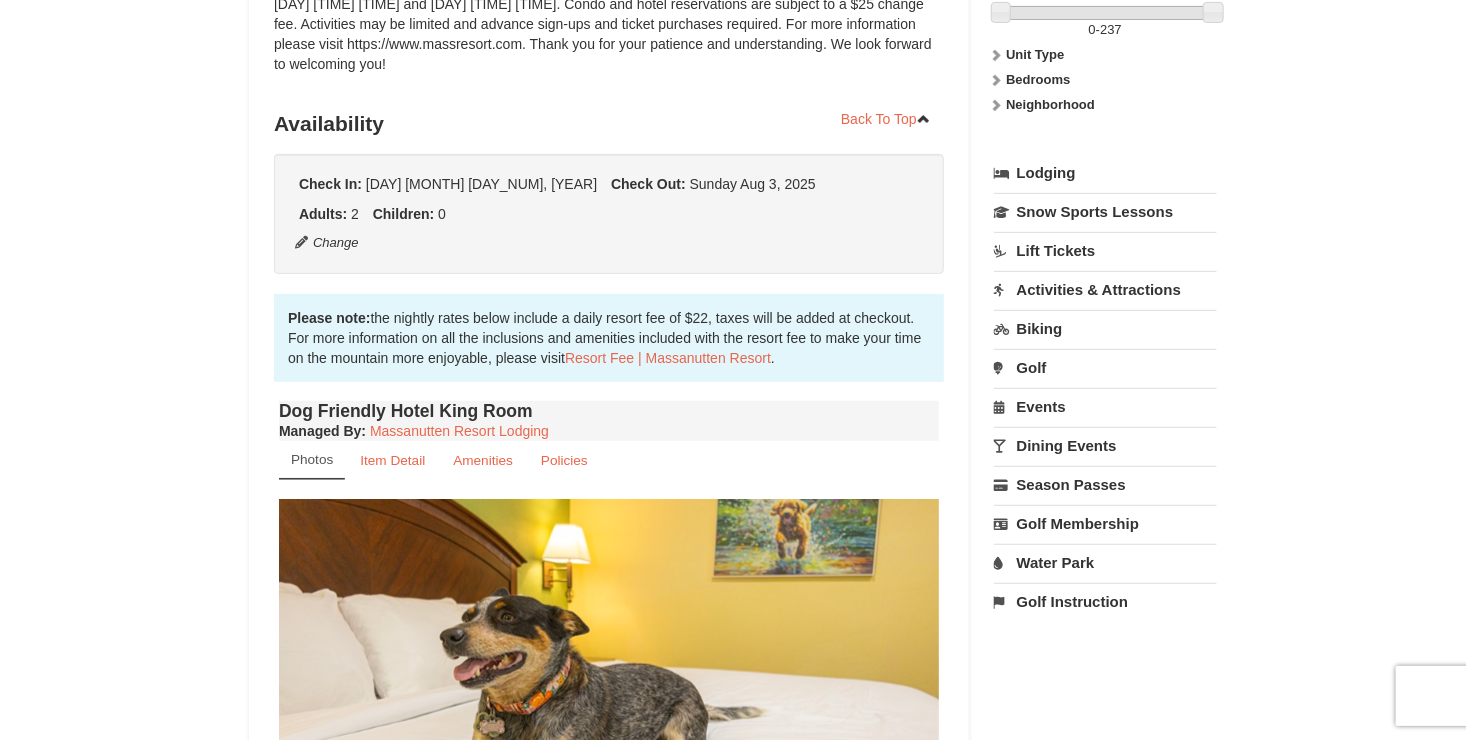 scroll, scrollTop: 444, scrollLeft: 0, axis: vertical 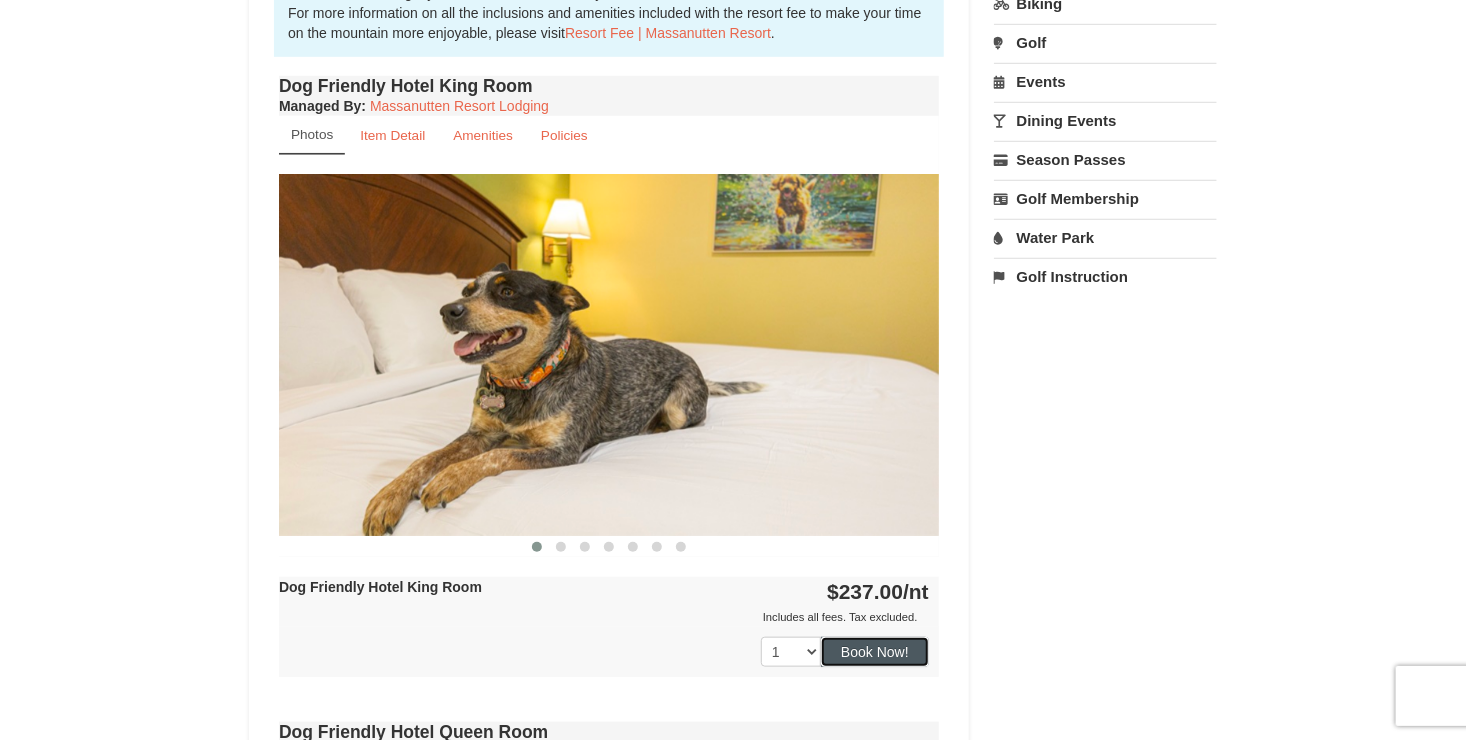 click on "Book Now!" at bounding box center [875, 652] 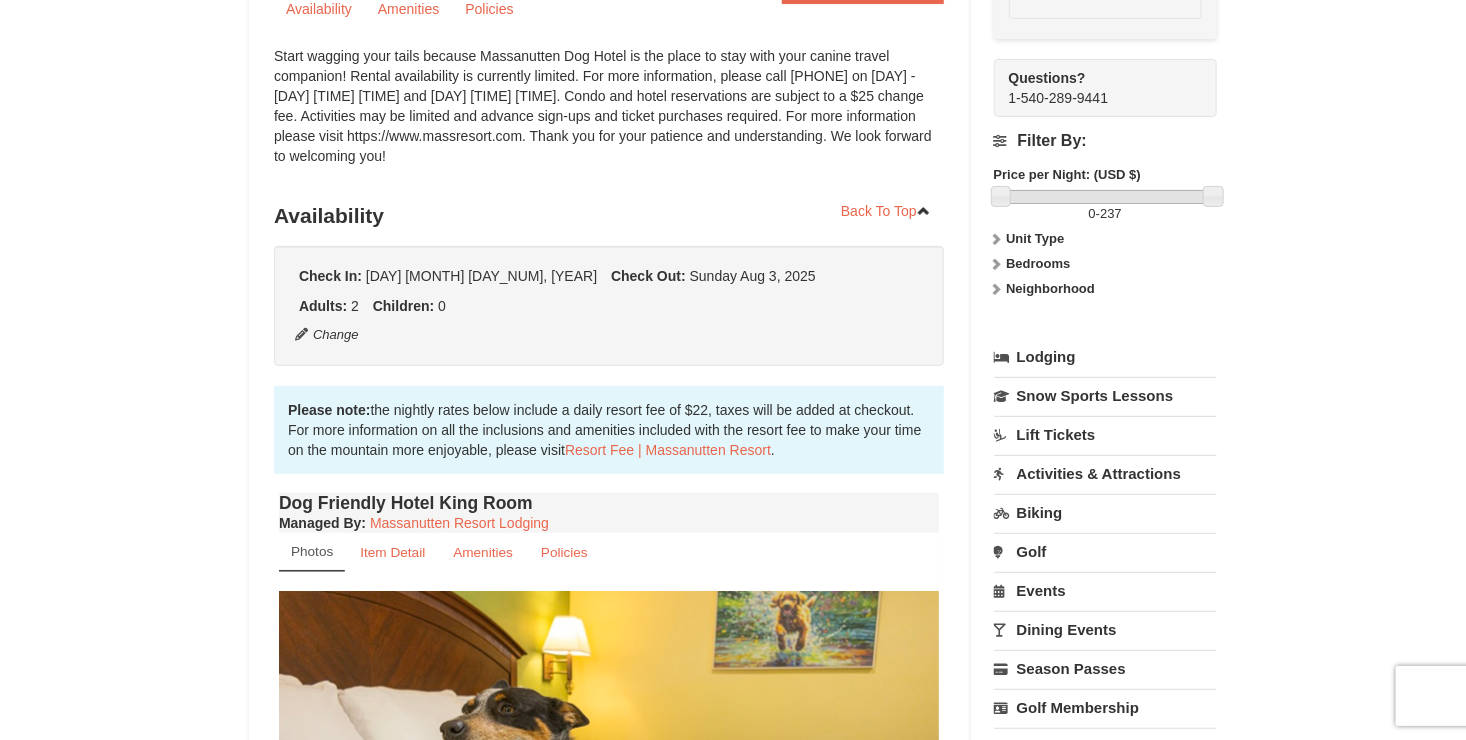 scroll, scrollTop: 195, scrollLeft: 0, axis: vertical 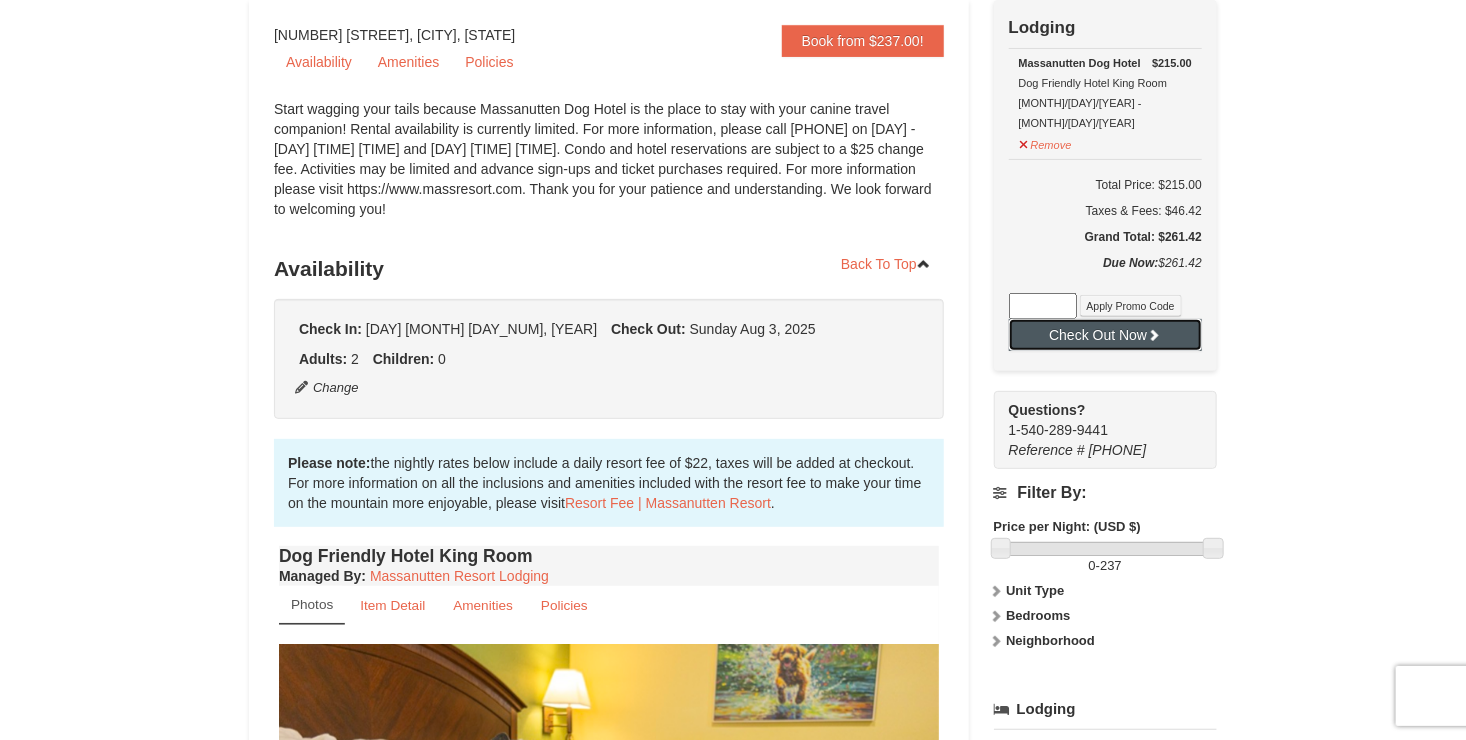 drag, startPoint x: 1067, startPoint y: 317, endPoint x: 1046, endPoint y: 312, distance: 21.587032 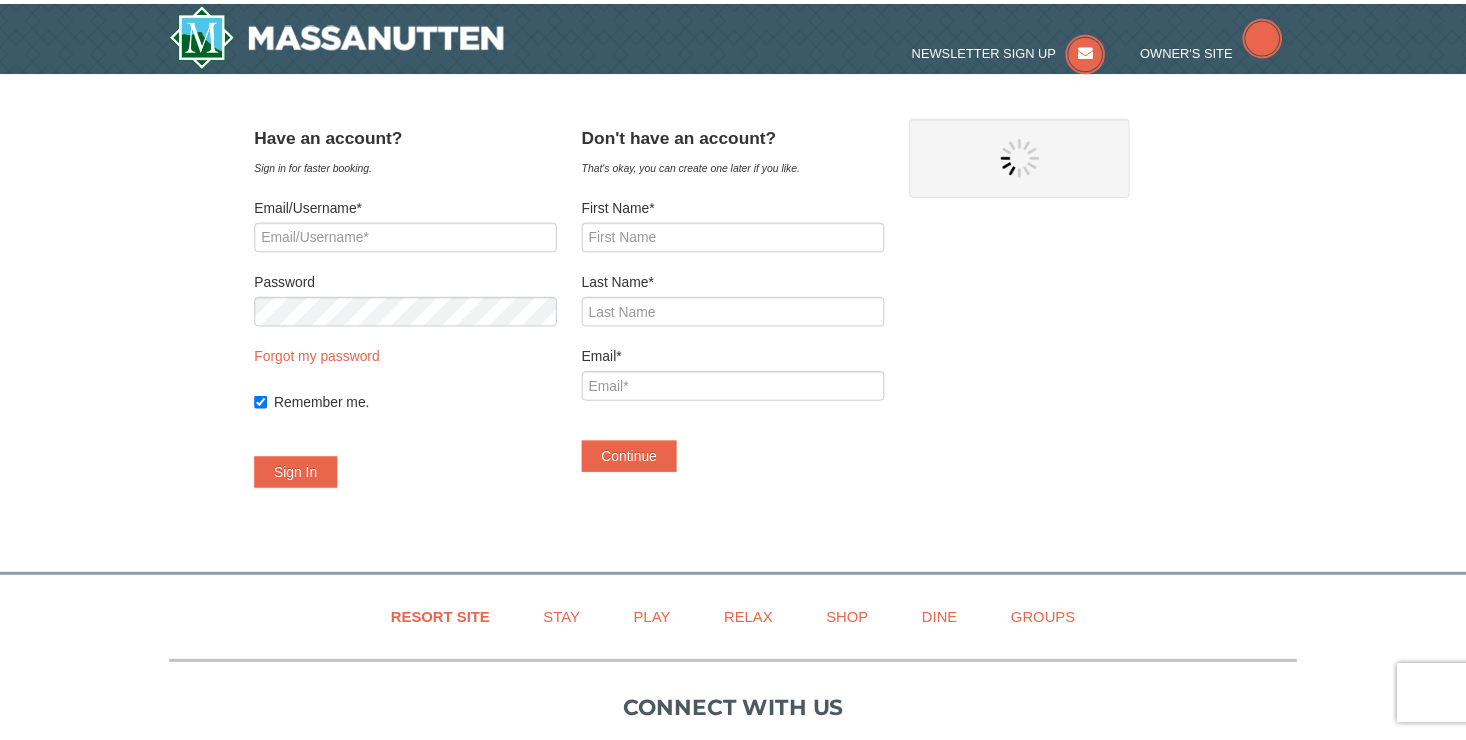 scroll, scrollTop: 0, scrollLeft: 0, axis: both 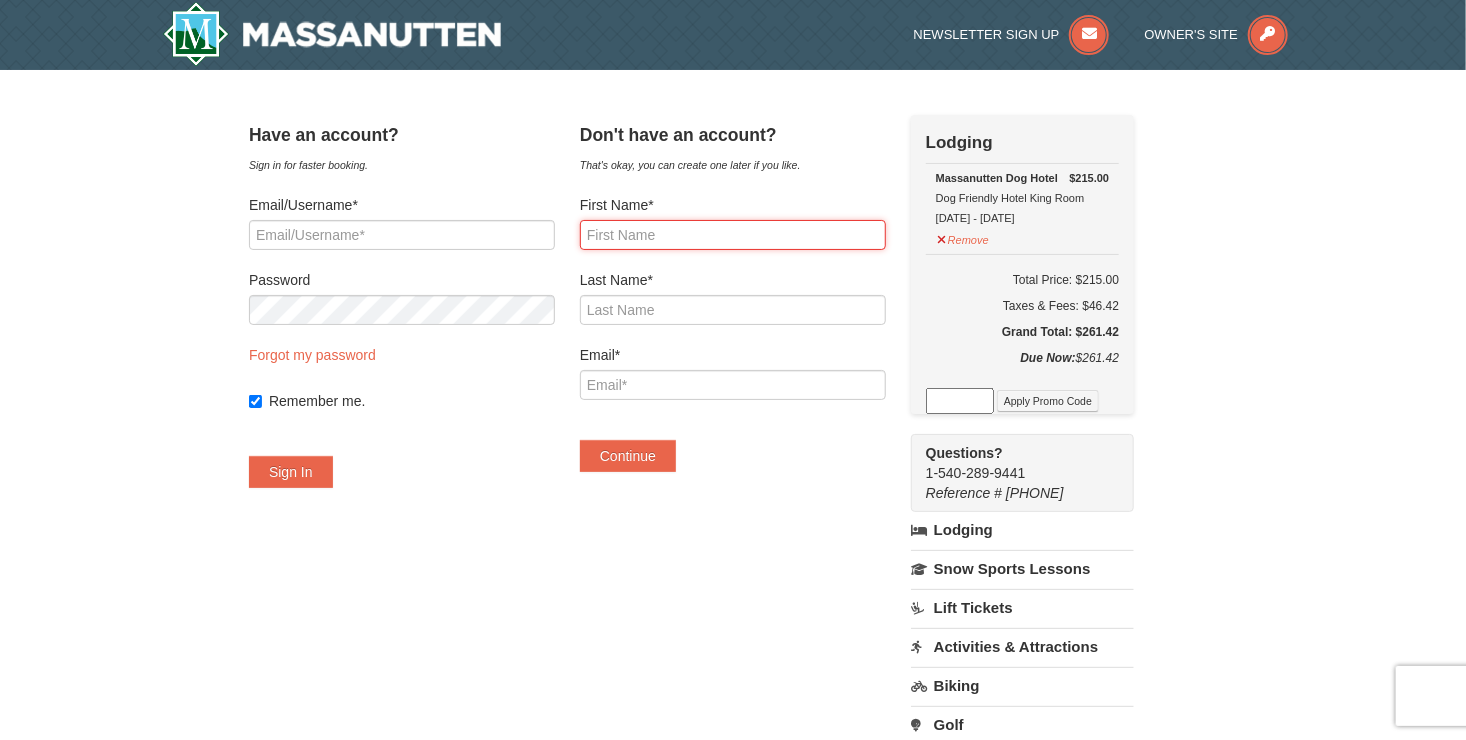 click on "First Name*" at bounding box center (733, 235) 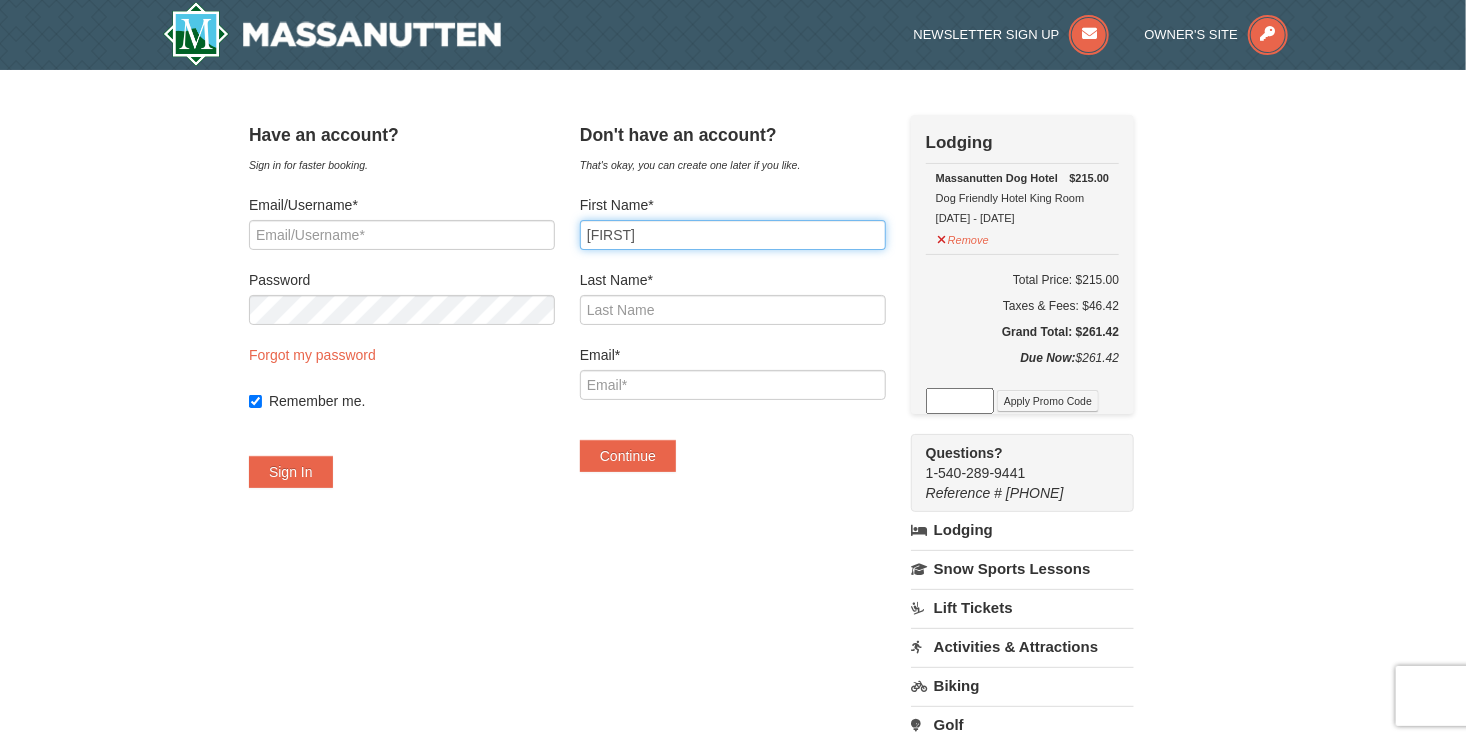 type on "Christy" 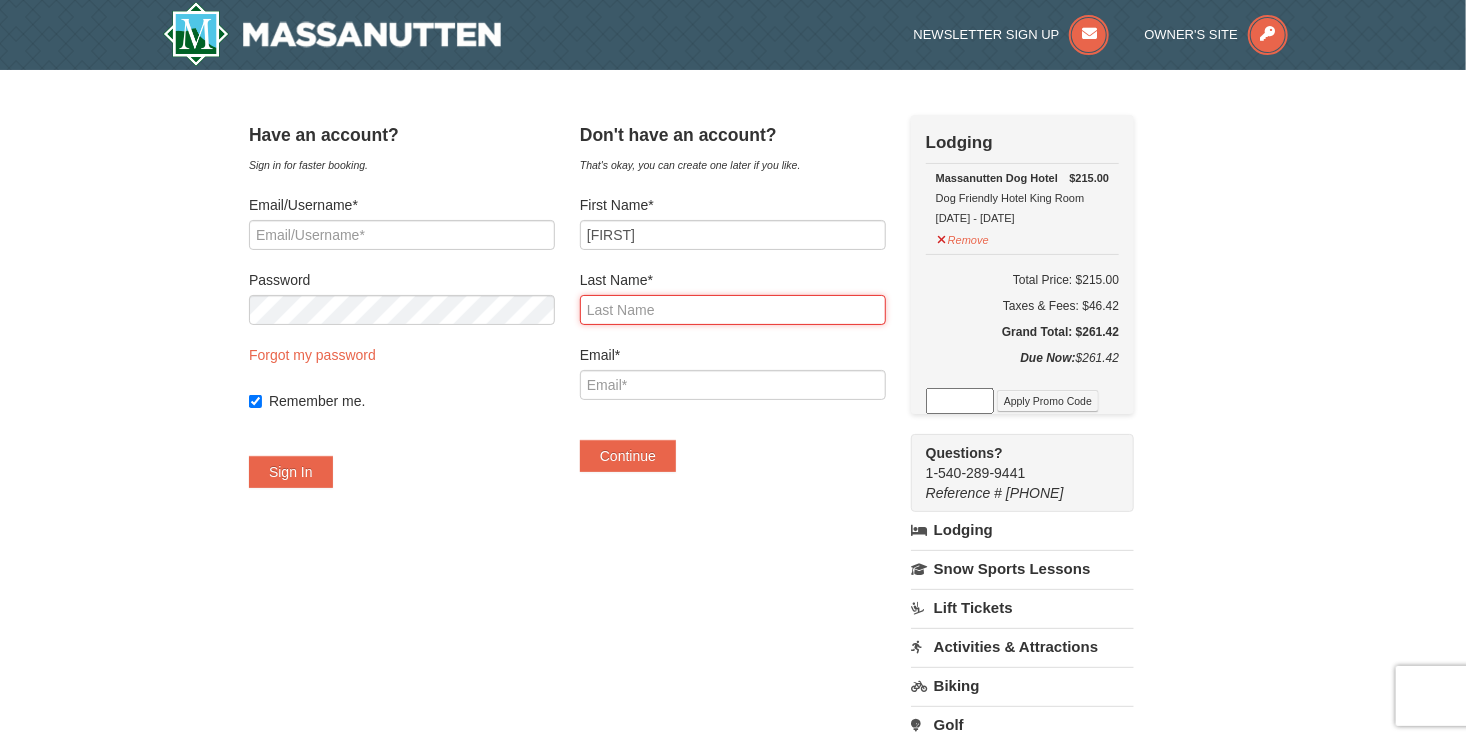 click on "Last Name*" at bounding box center [733, 310] 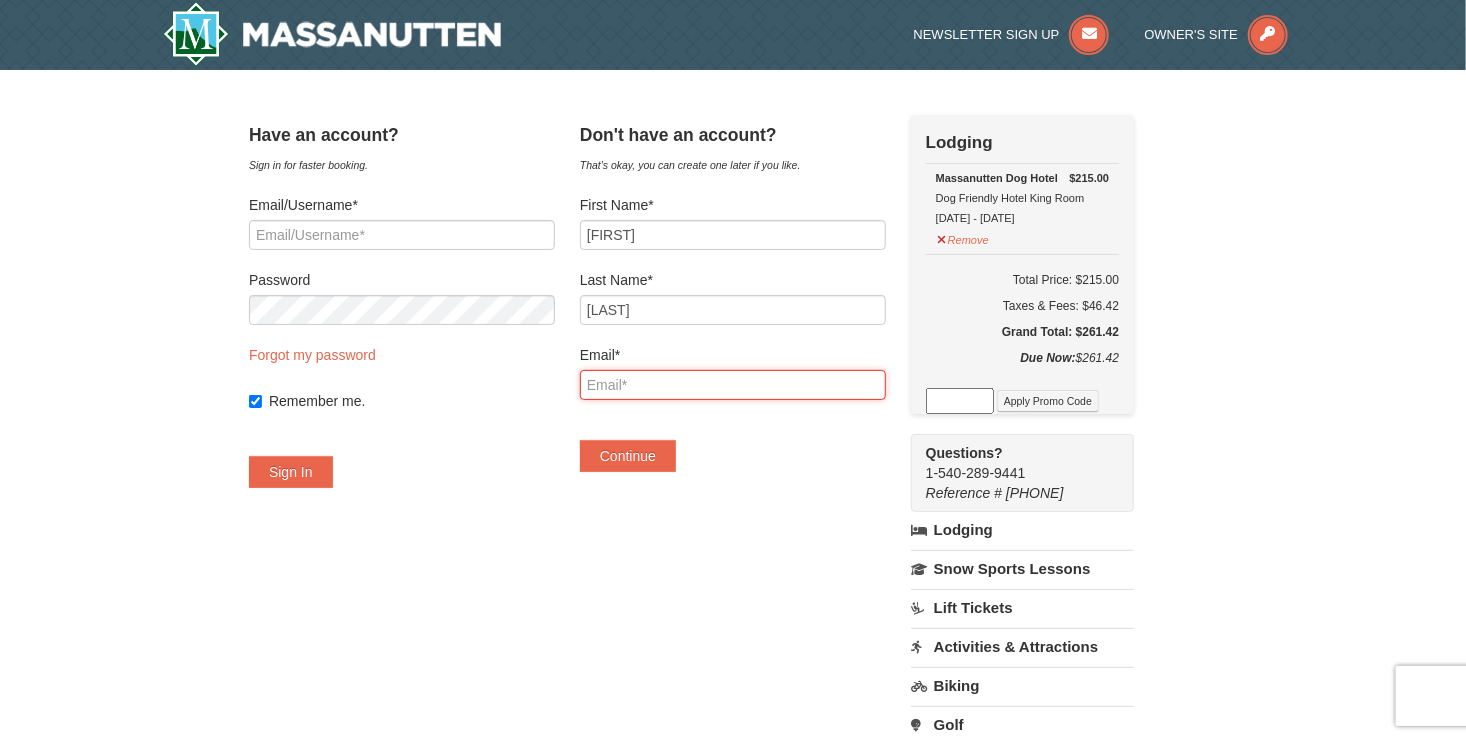 type on "christy_boyett@yahoo.com" 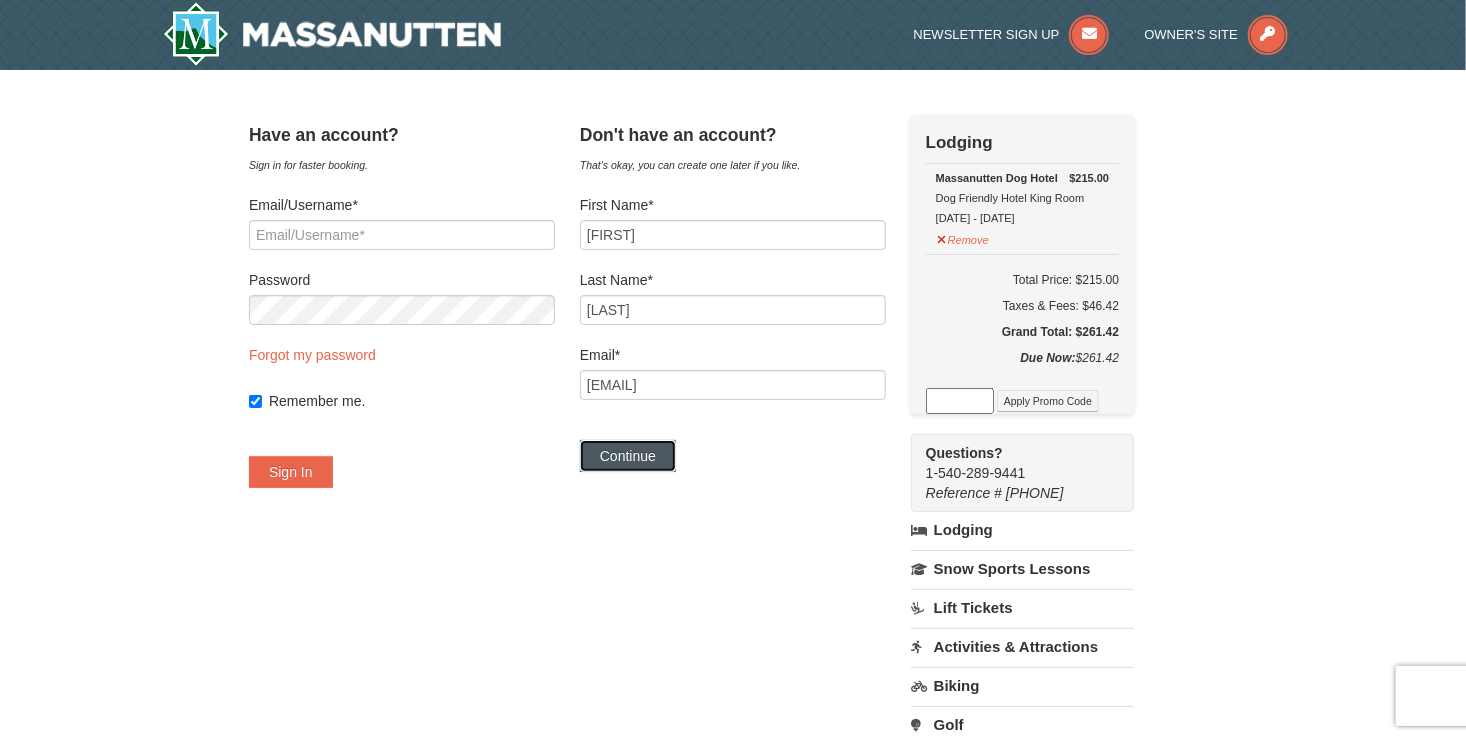 click on "Continue" at bounding box center (628, 456) 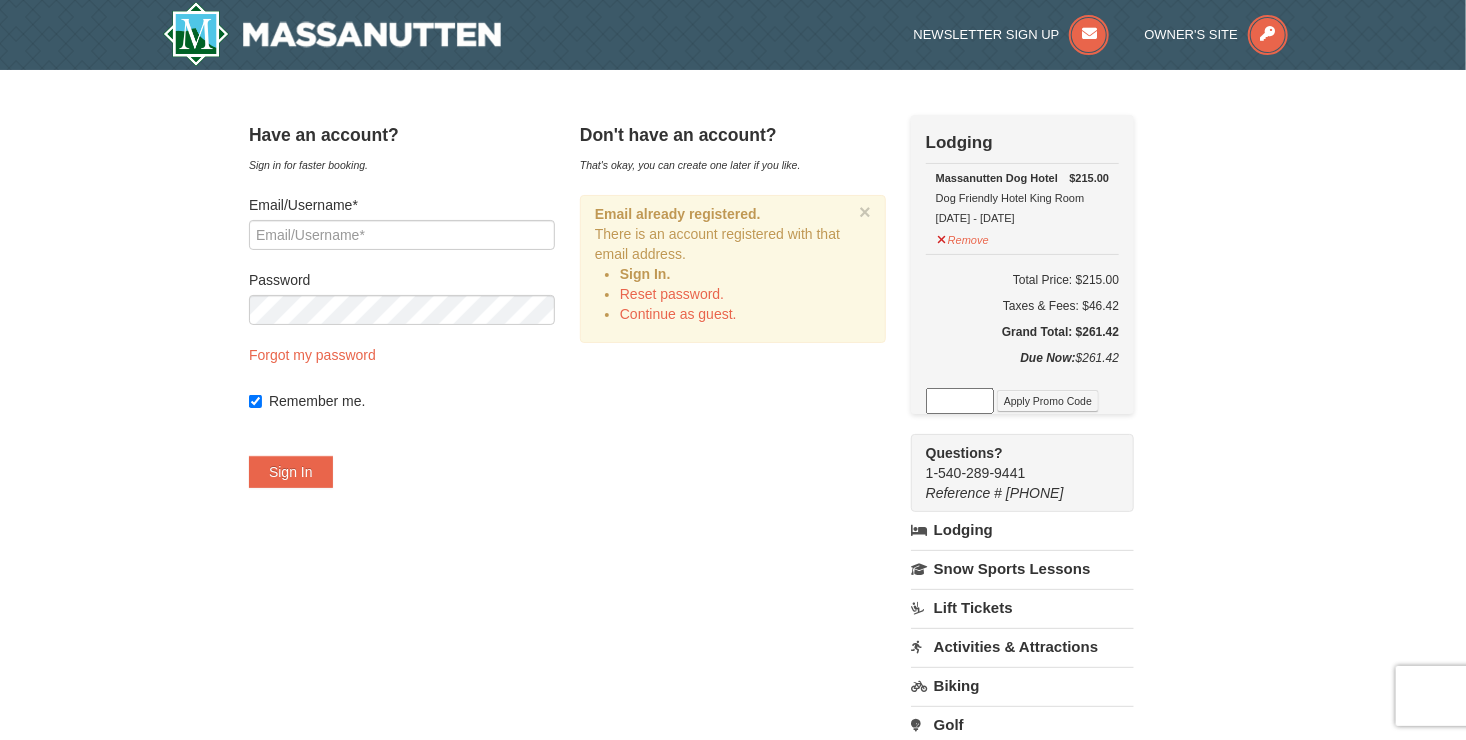click on "Sign In." at bounding box center (645, 274) 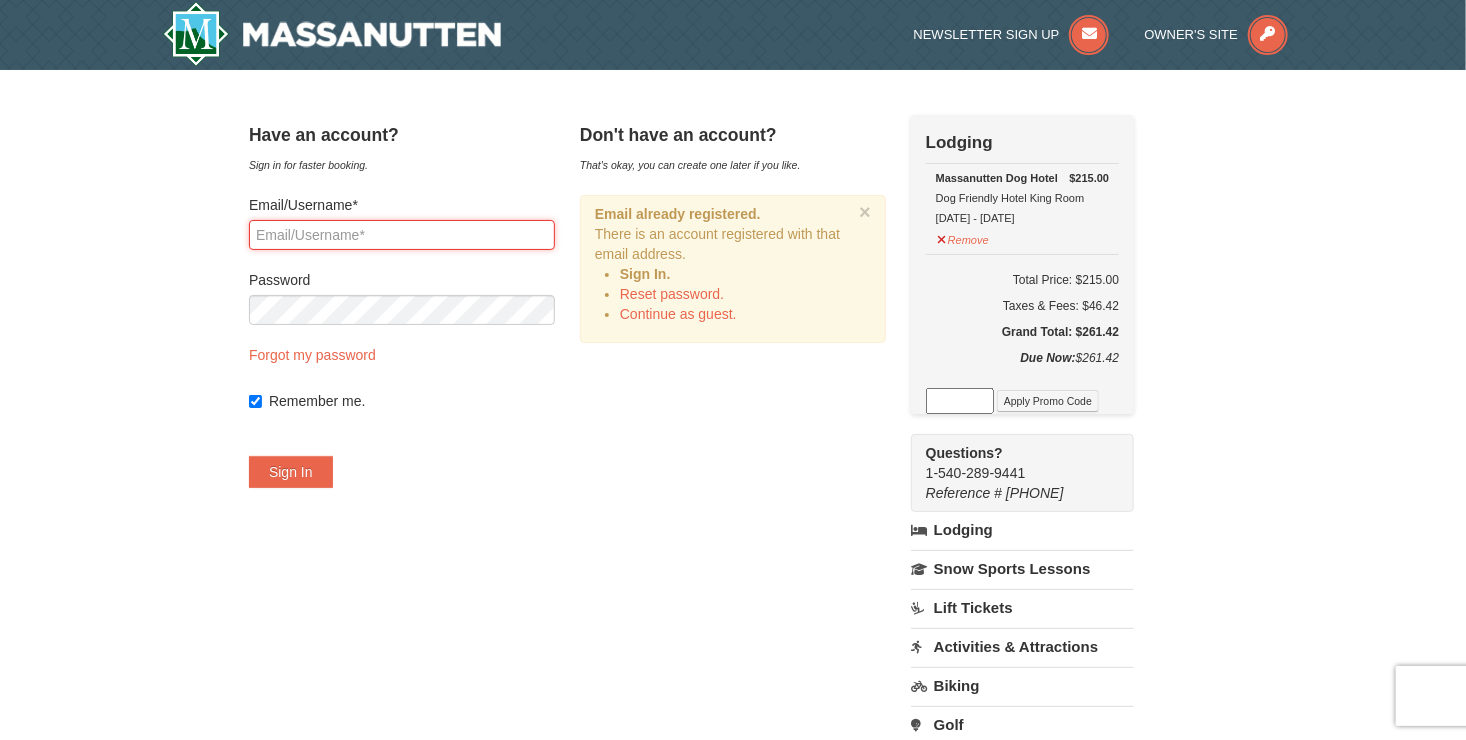 click on "Email/Username*" at bounding box center (402, 235) 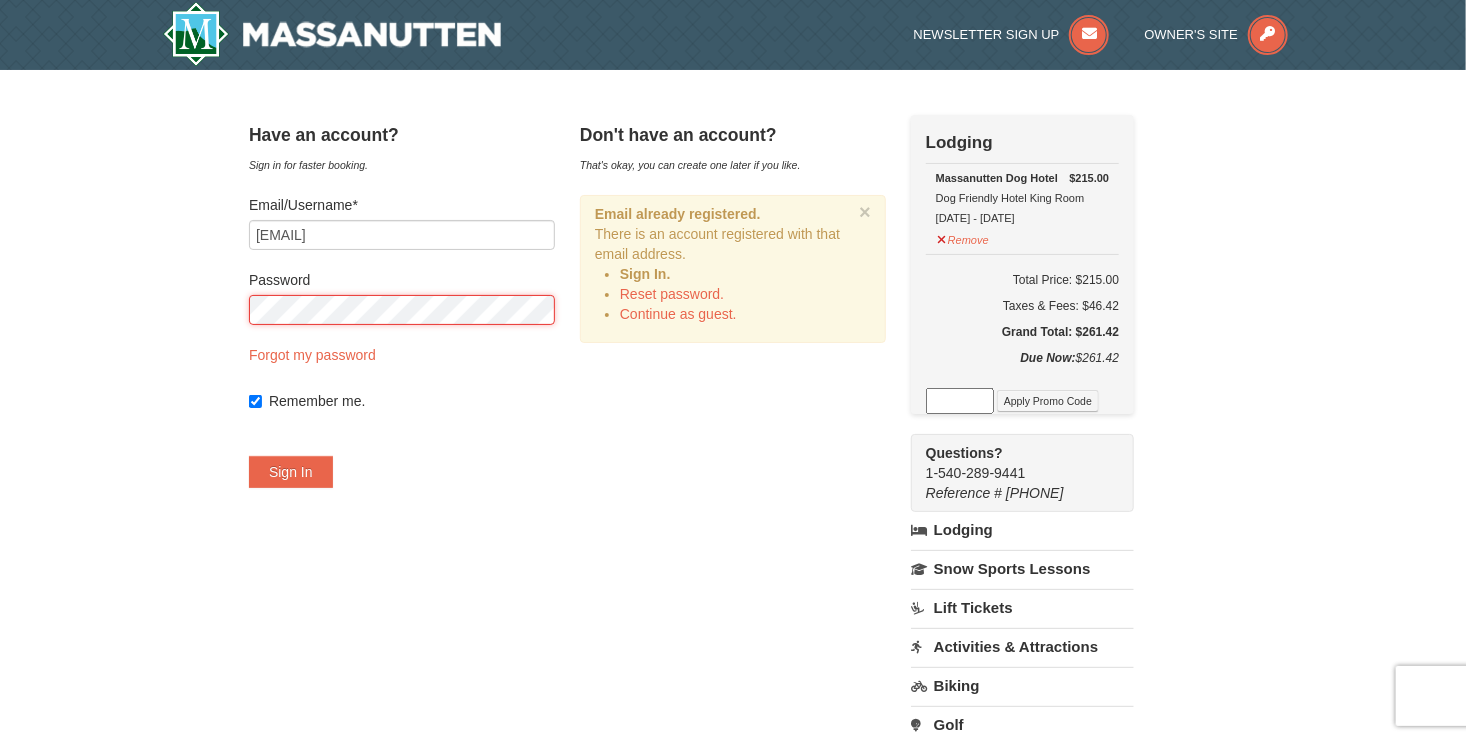 click on "Sign In" at bounding box center (291, 472) 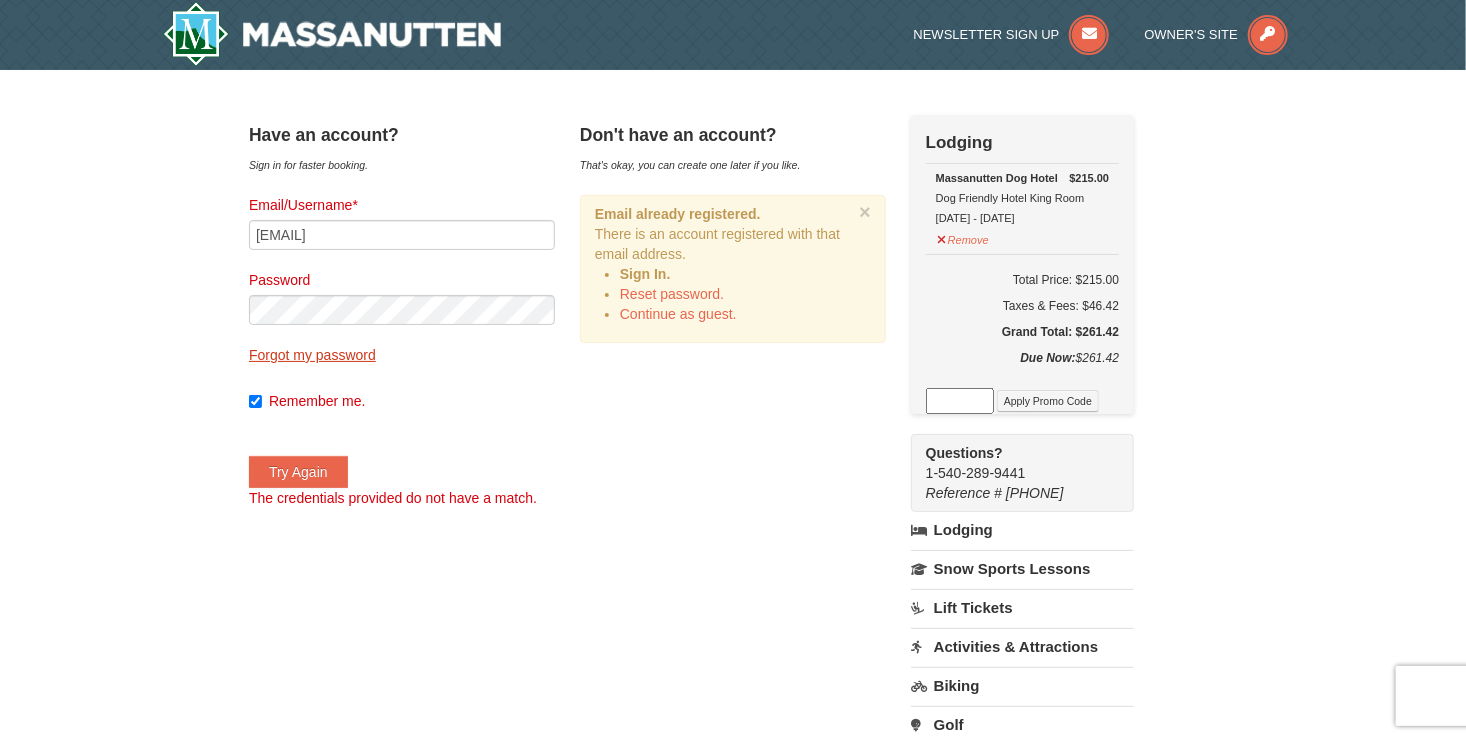 click on "Forgot my password" at bounding box center (312, 355) 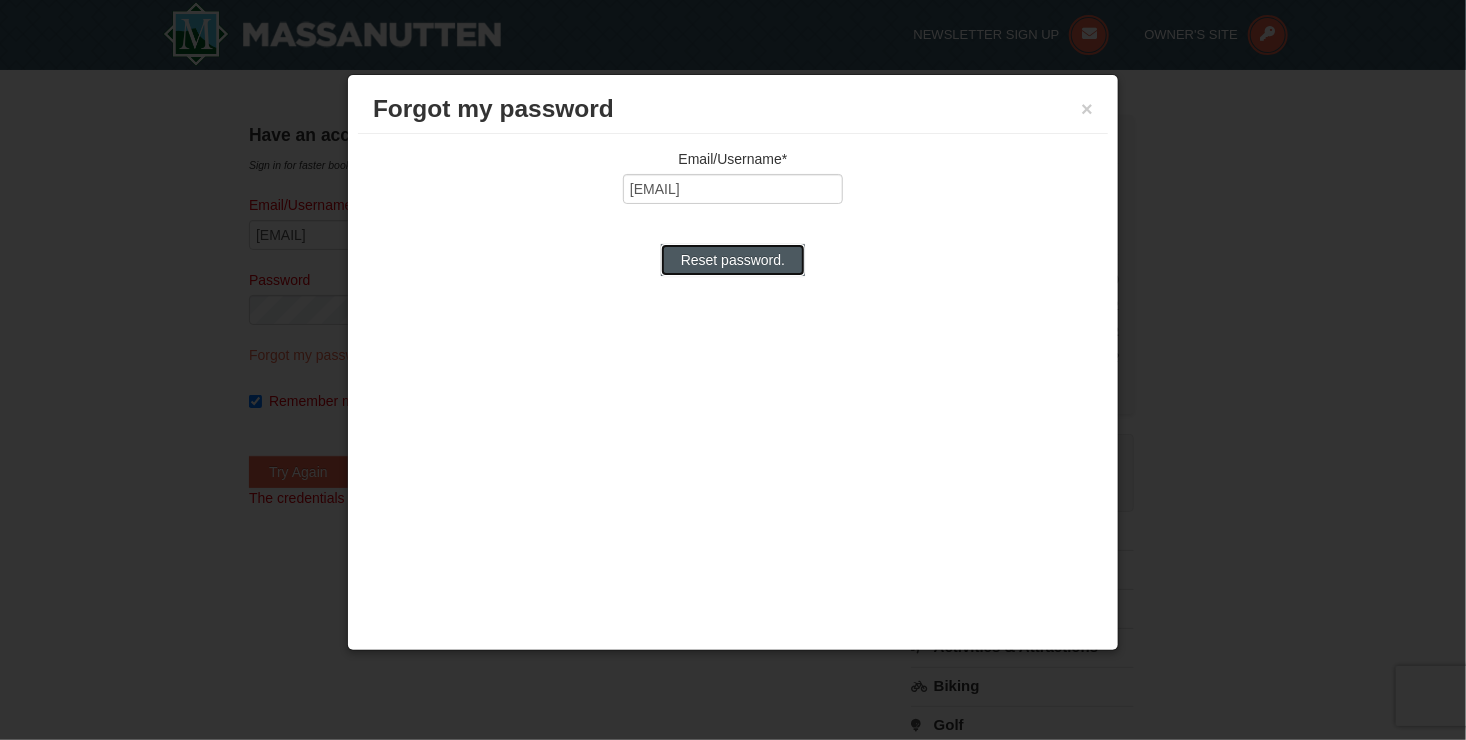 click on "Reset password." at bounding box center (733, 260) 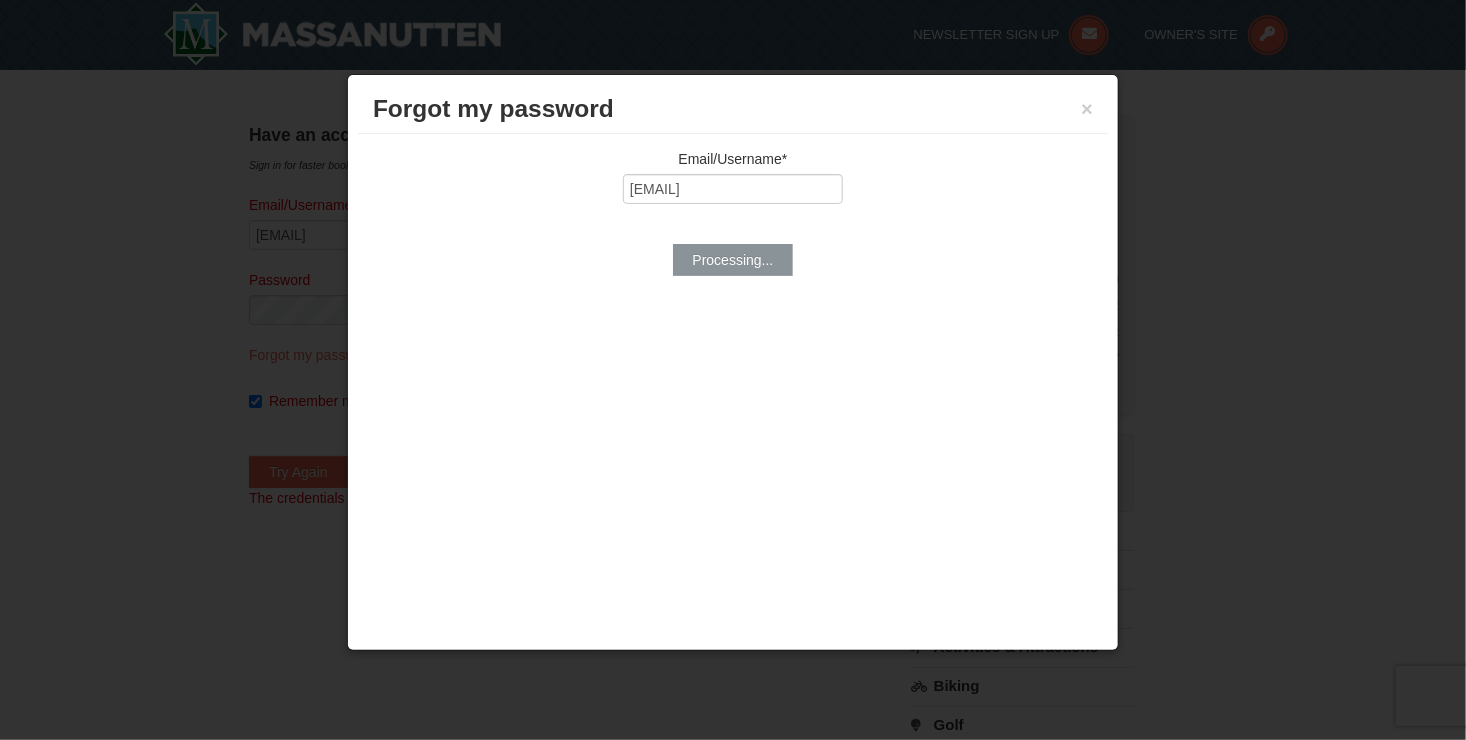 type on "christy_boyett@yahoo.com" 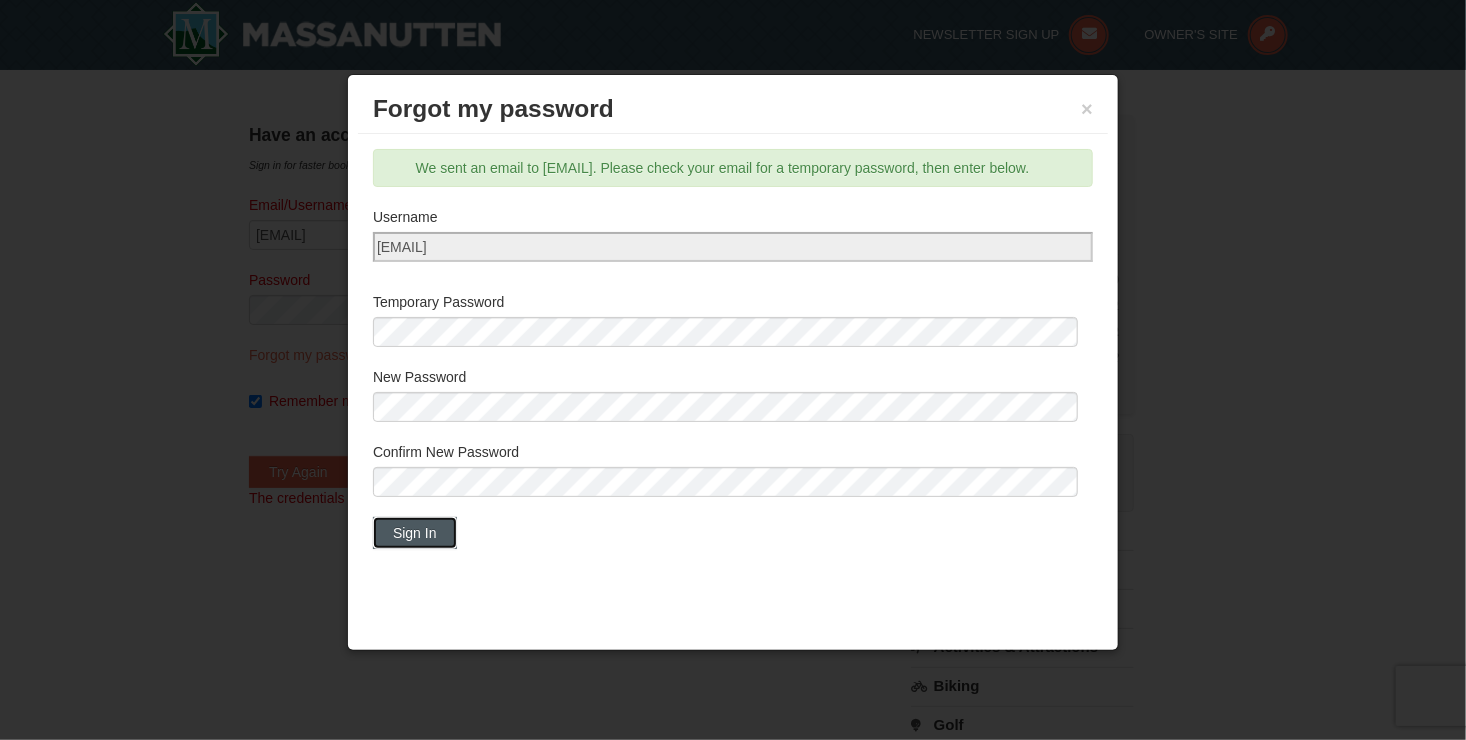 click on "Sign In" at bounding box center [415, 533] 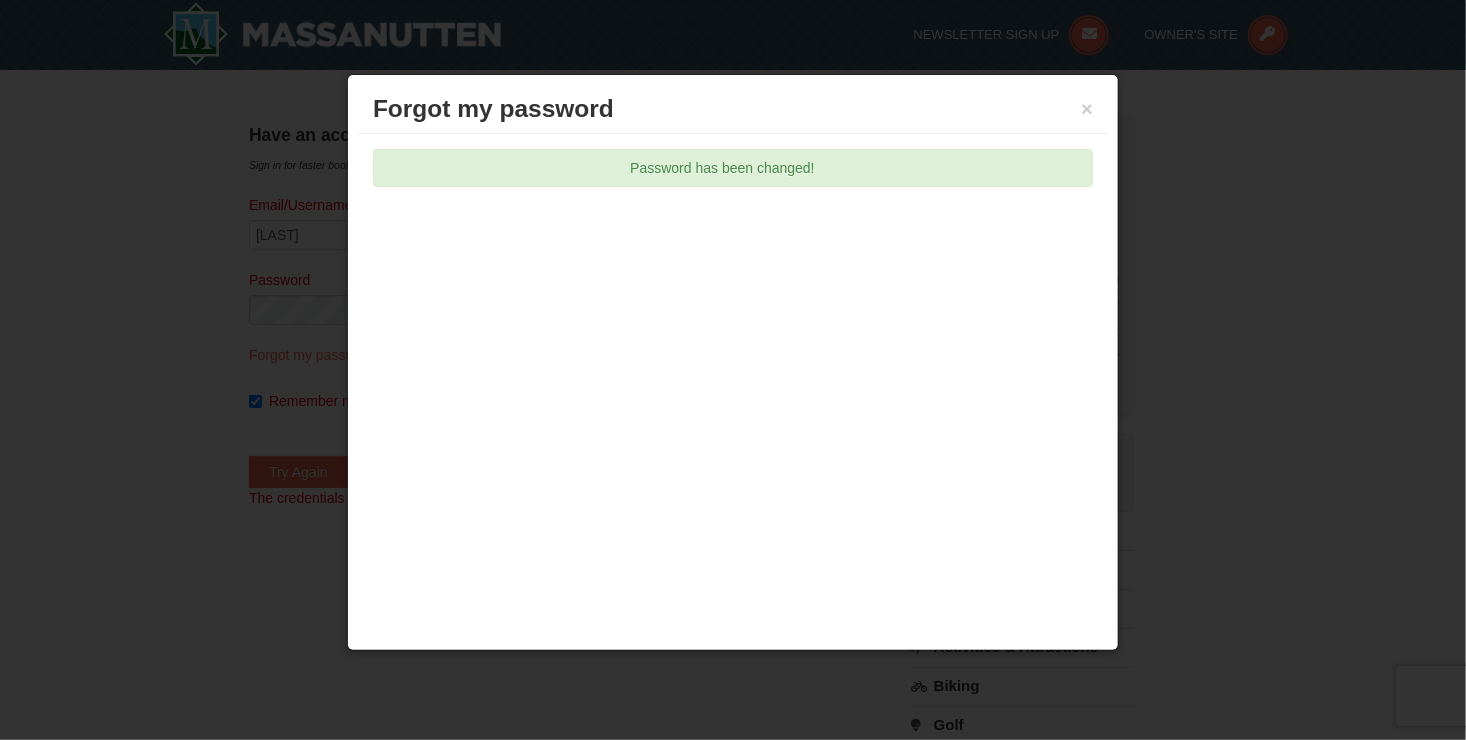 click on "Forgot my password" at bounding box center (733, 109) 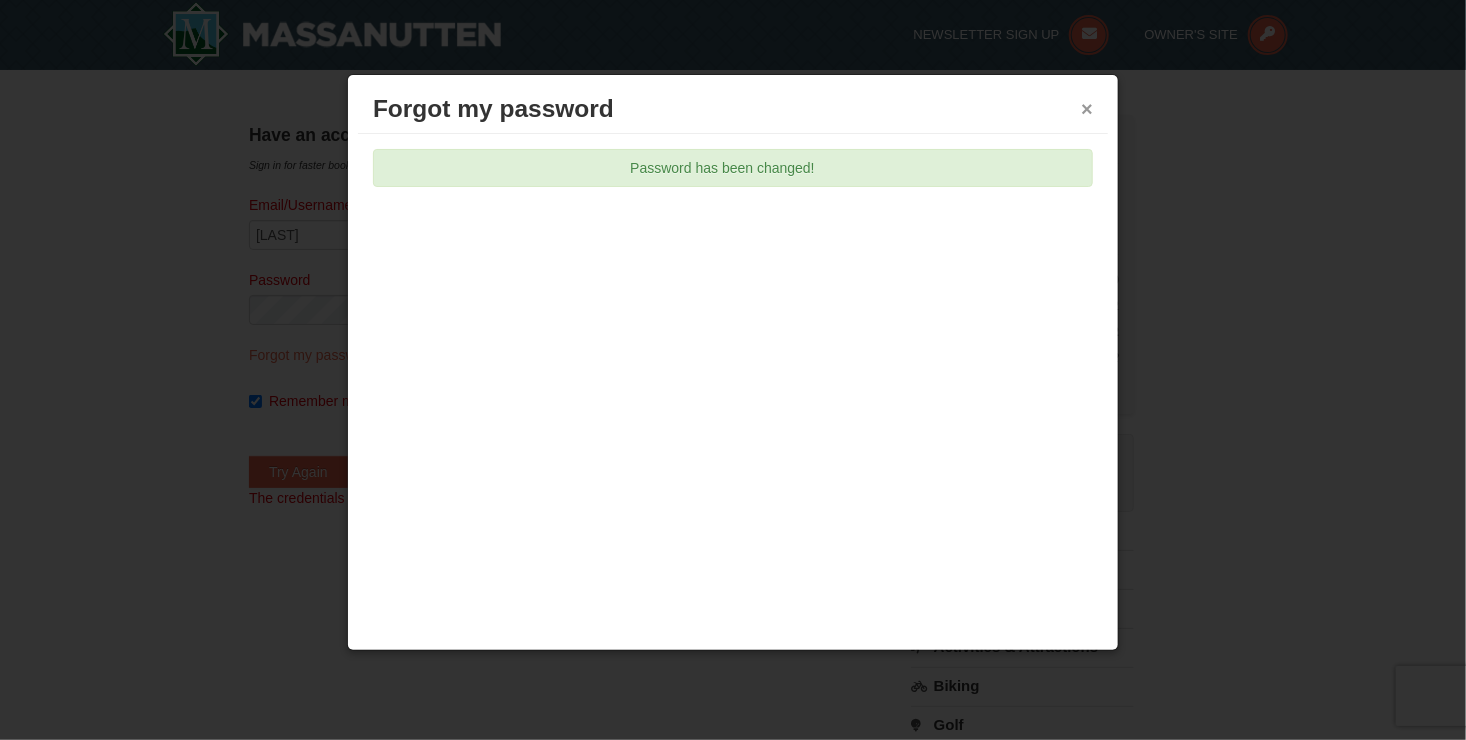 click on "×" at bounding box center (1087, 109) 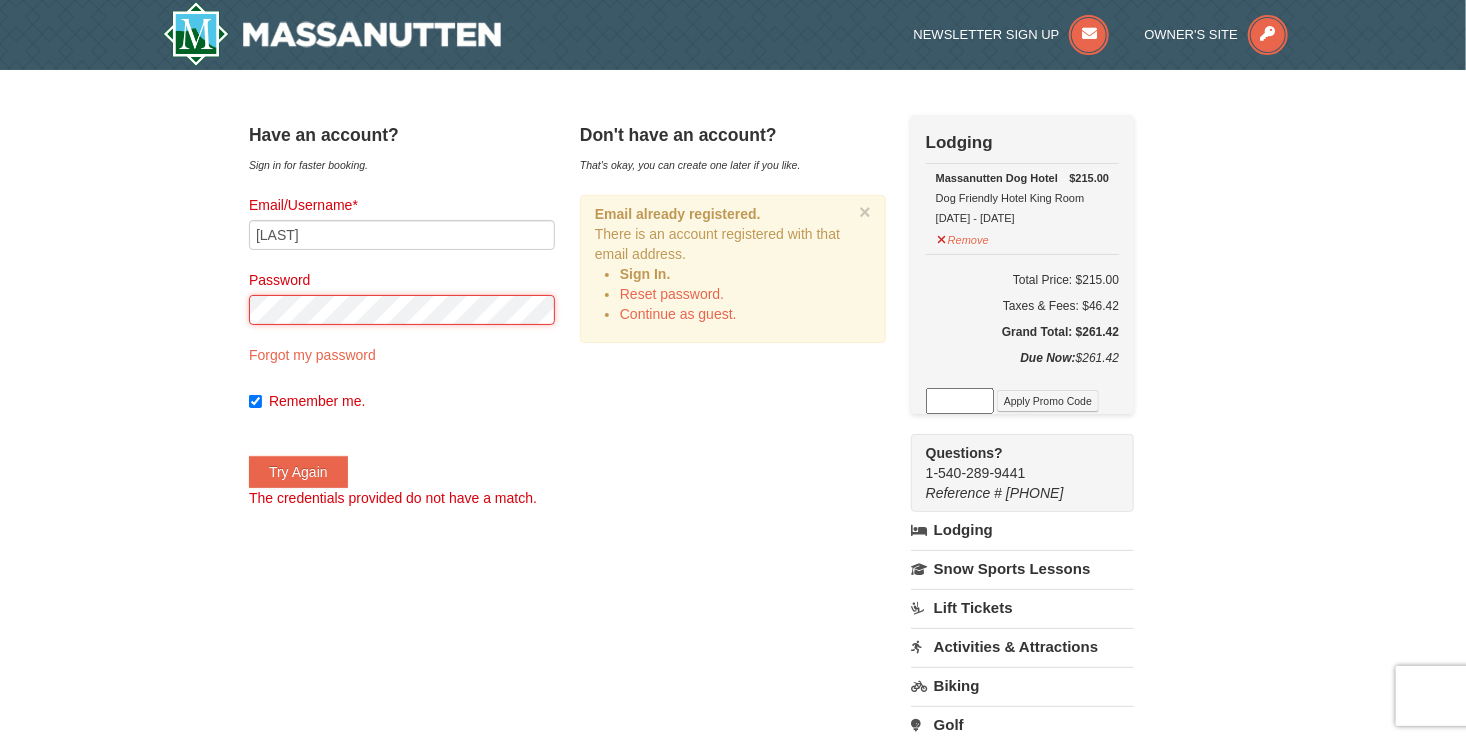 click on "Have an account?
Sign in for faster booking.
Email/Username*
Boyett
Password
Forgot my password
Remember me.
Try Again" at bounding box center (733, 556) 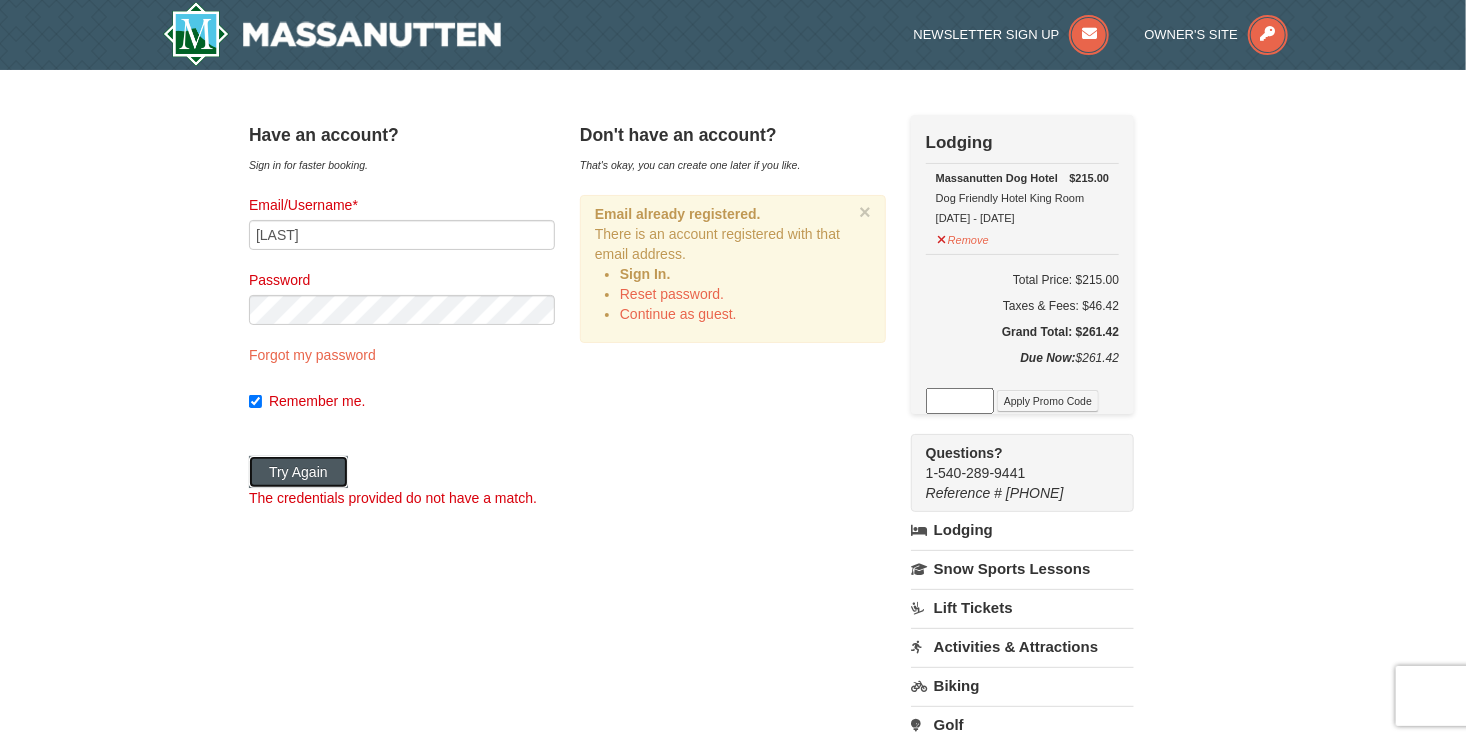 click on "Try Again" at bounding box center [298, 472] 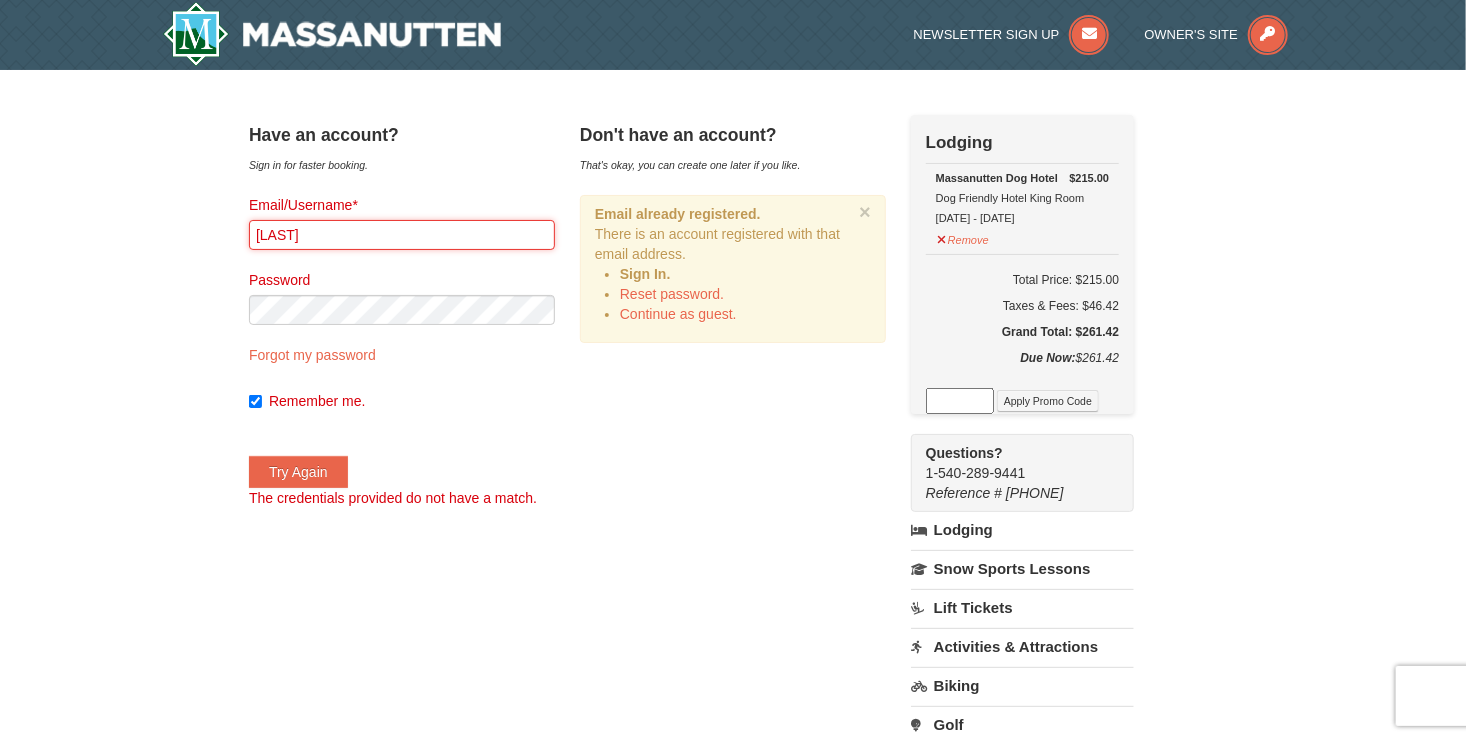 drag, startPoint x: 344, startPoint y: 233, endPoint x: 238, endPoint y: 236, distance: 106.04244 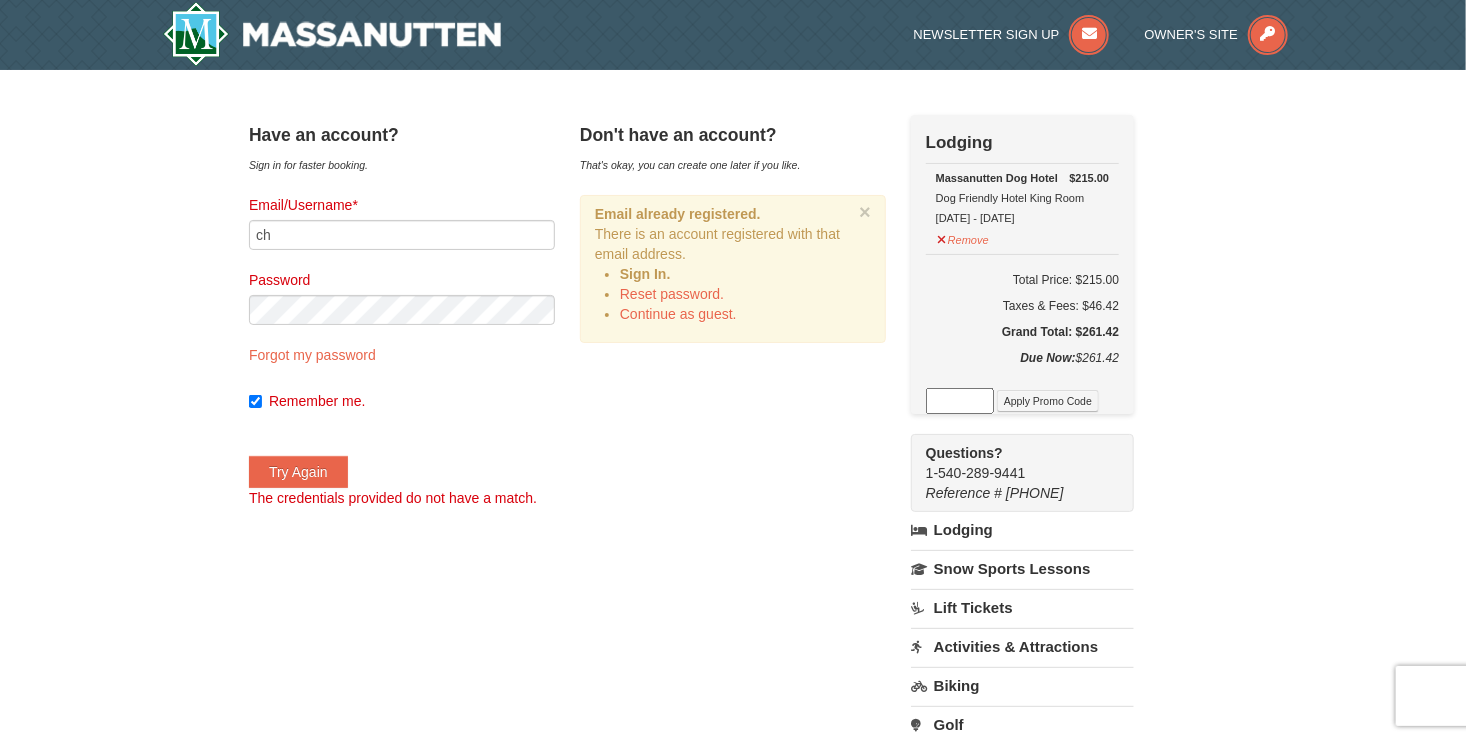 click on "Email/Username*
ch
Password
Forgot my password
Remember me.
Try Again
The credentials provided do not have a match." at bounding box center (402, 351) 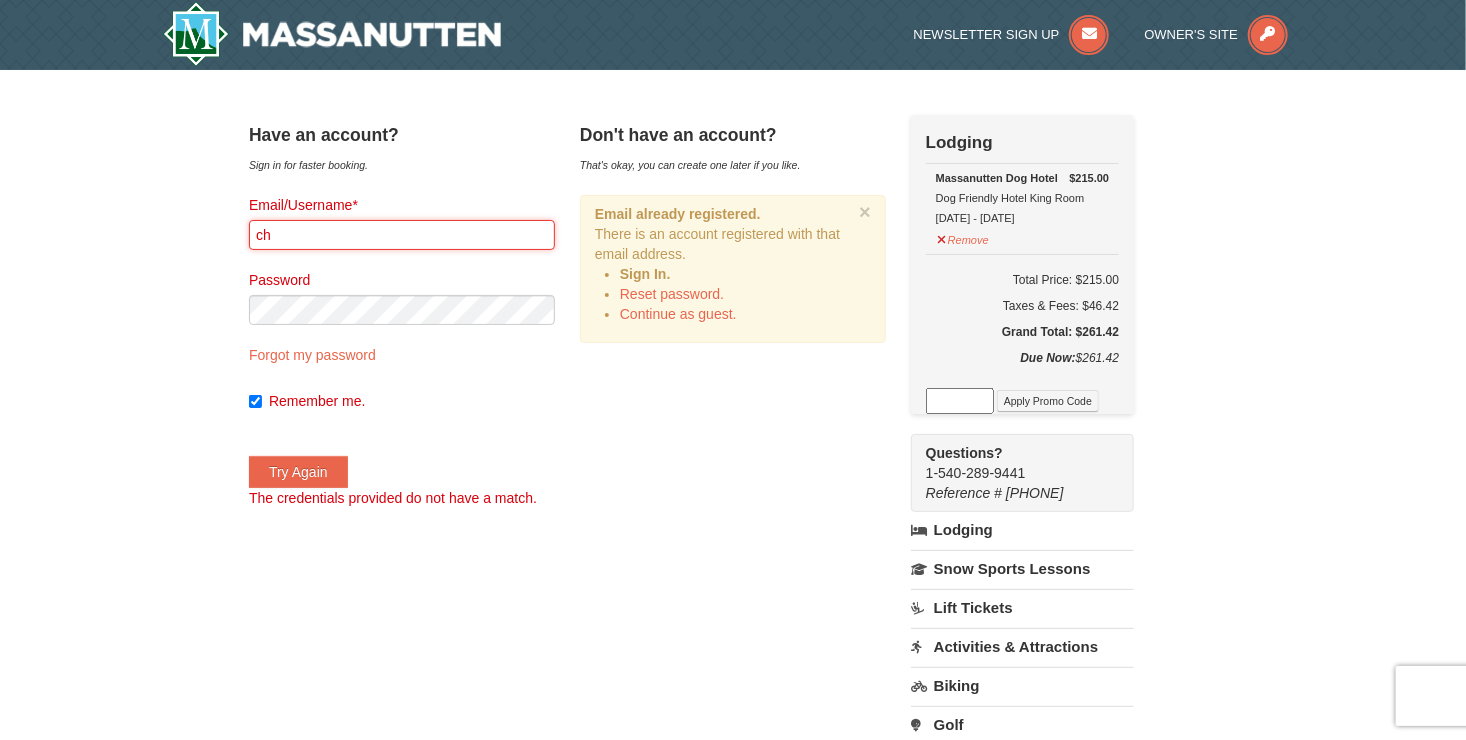 click on "ch" at bounding box center [402, 235] 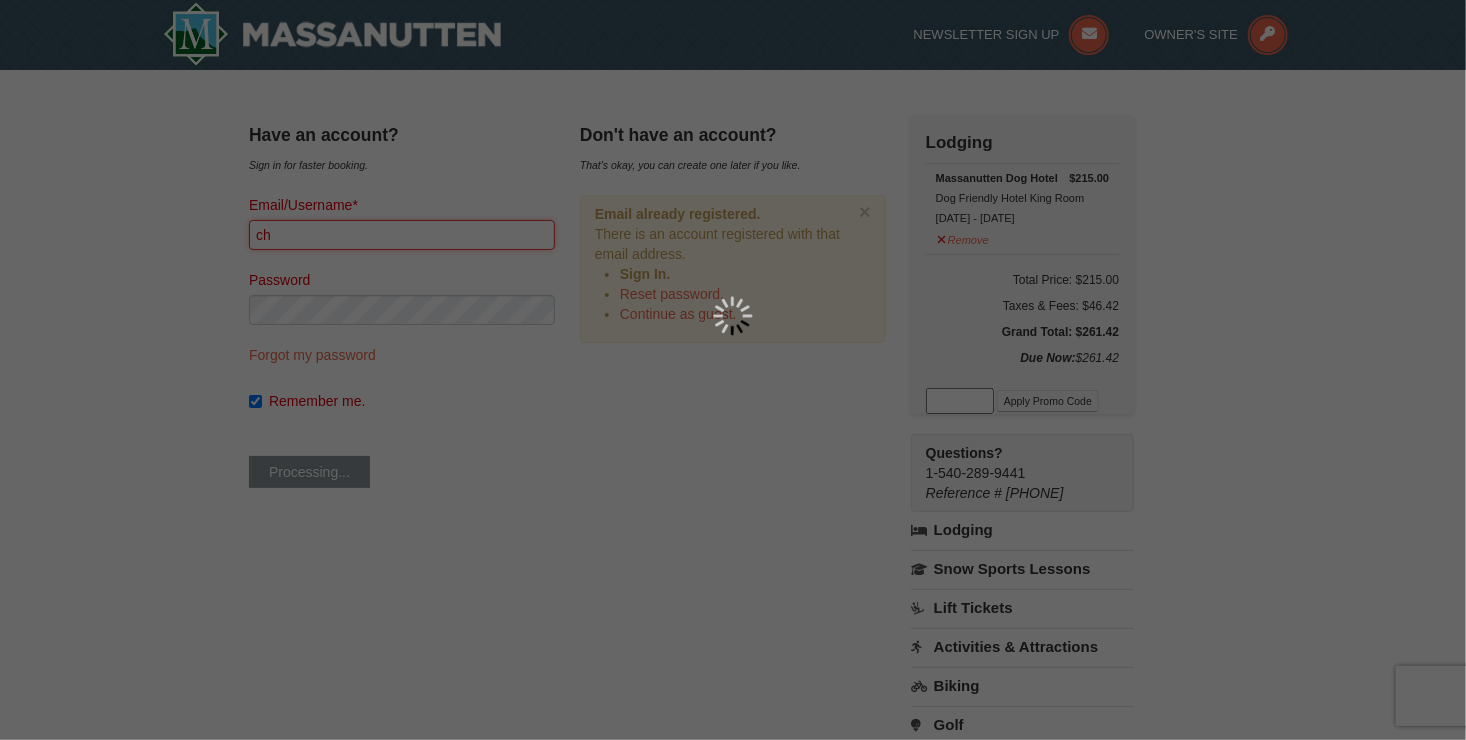 click at bounding box center (733, 370) 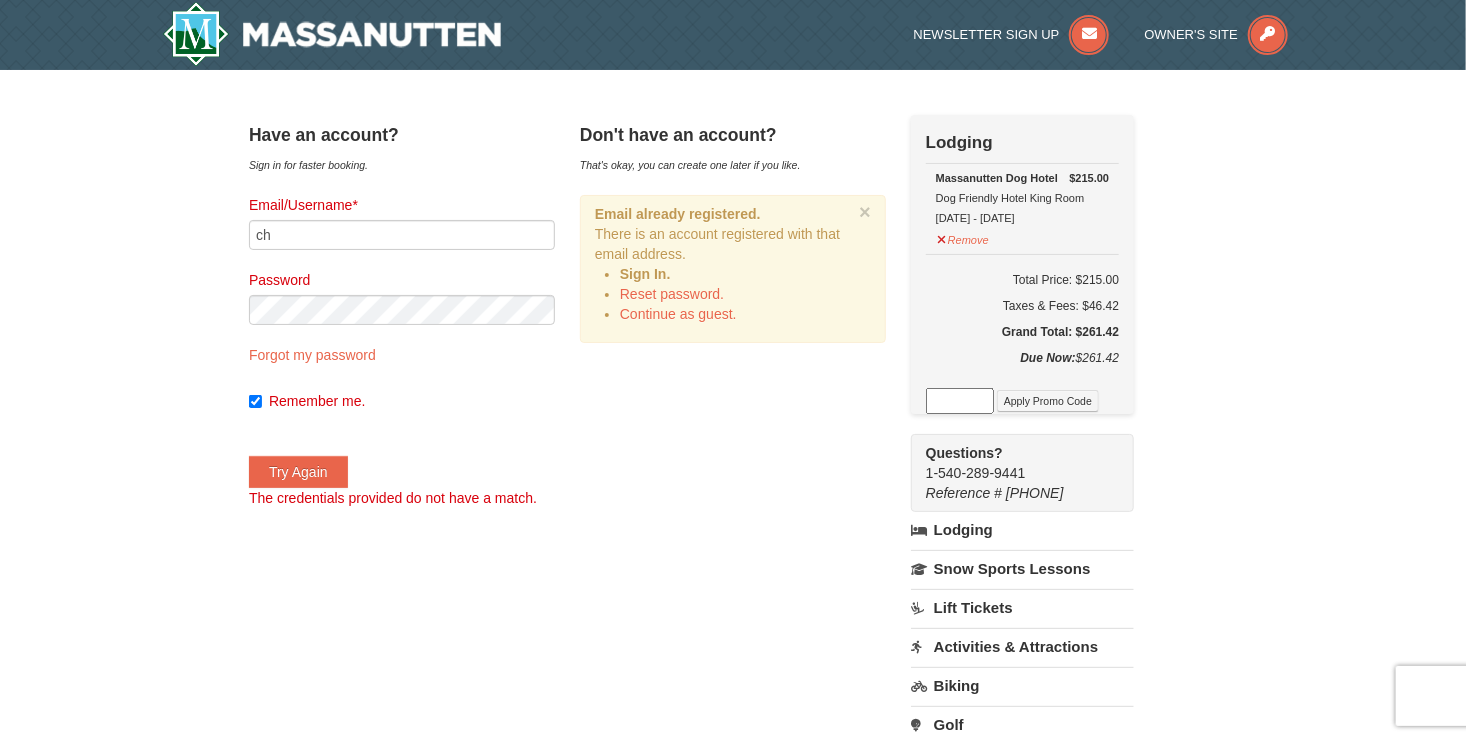 click on "Email/Username*
ch
Password
Forgot my password
Remember me.
Try Again
The credentials provided do not have a match." at bounding box center [402, 351] 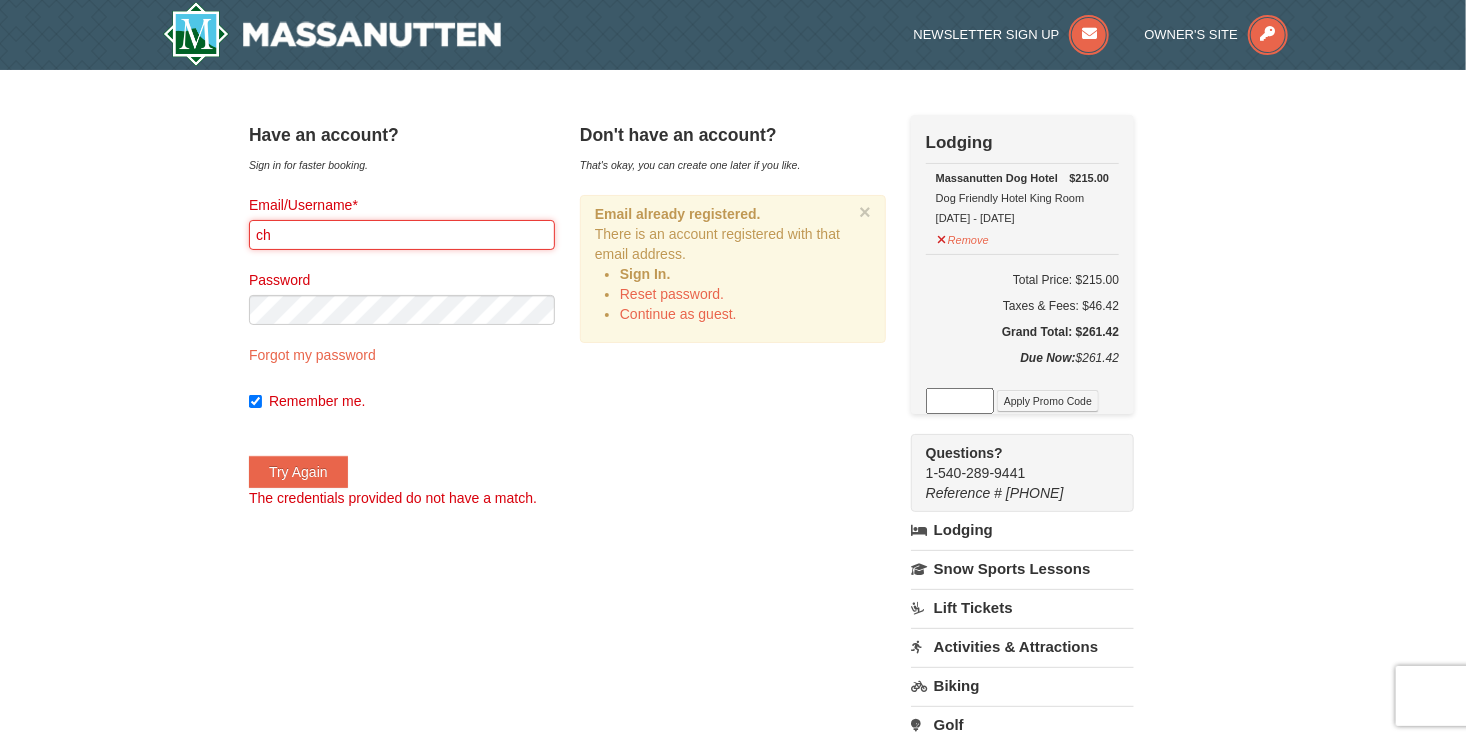 click on "ch" at bounding box center (402, 235) 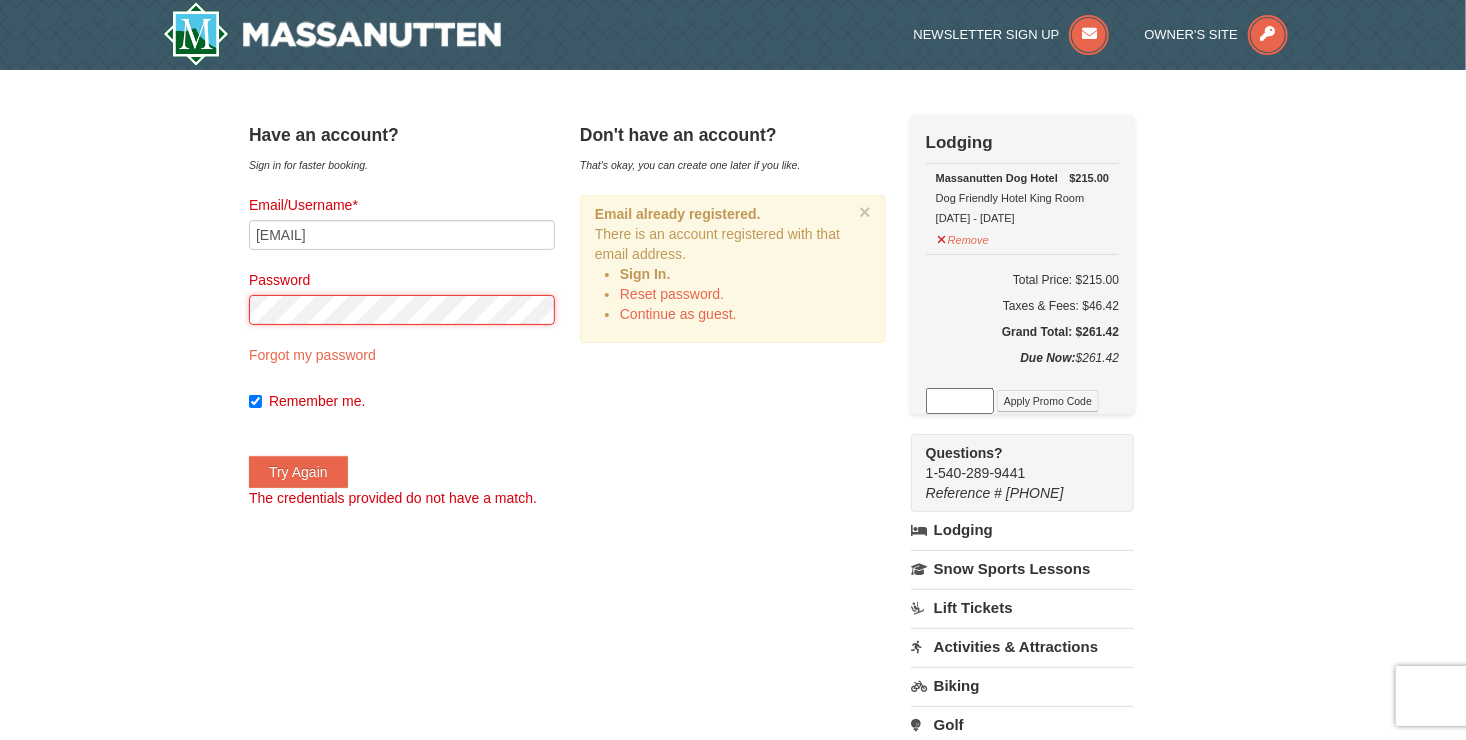 click on "Have an account?
Sign in for faster booking.
Email/Username*
christy_boyett@yahoo.com
Password
Forgot my password
Remember me.
Try Again" at bounding box center (733, 556) 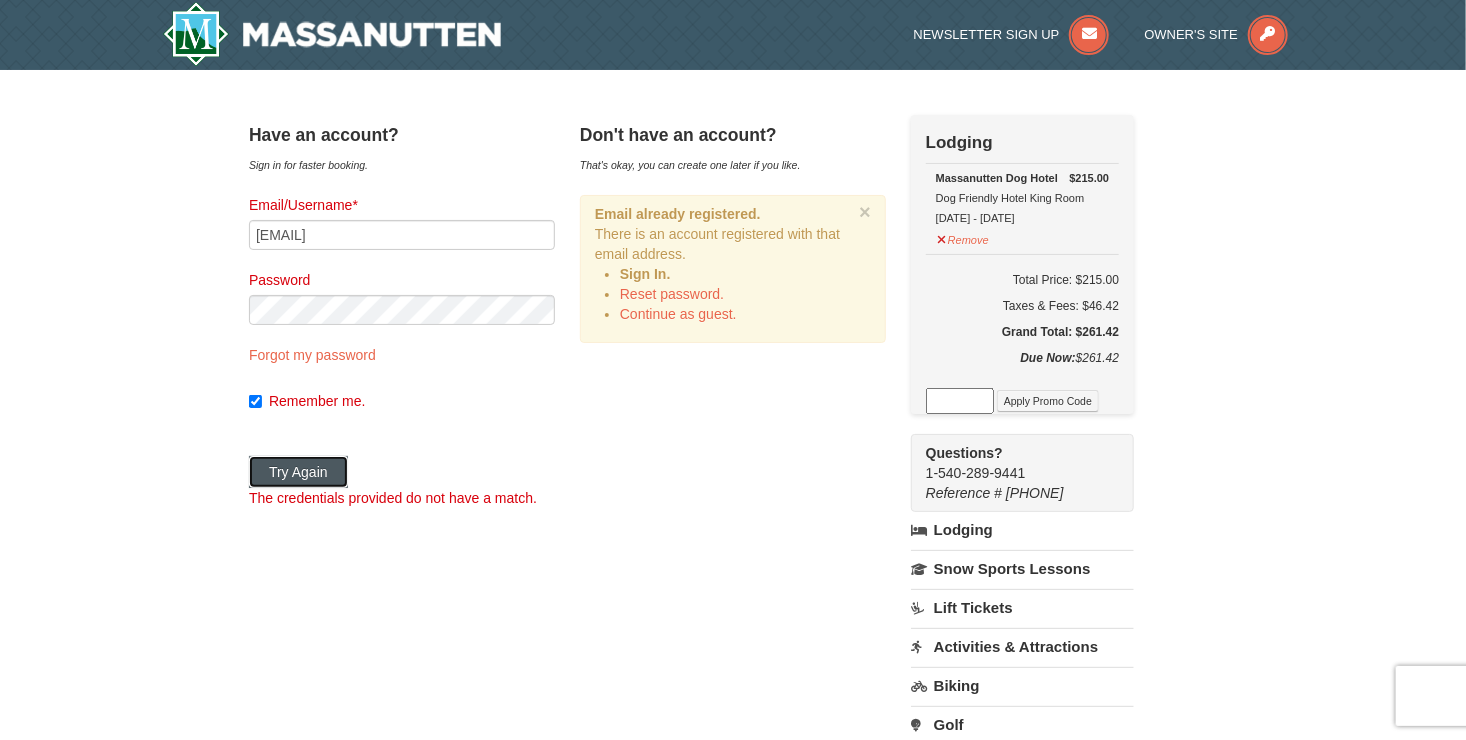 click on "Try Again" at bounding box center (298, 472) 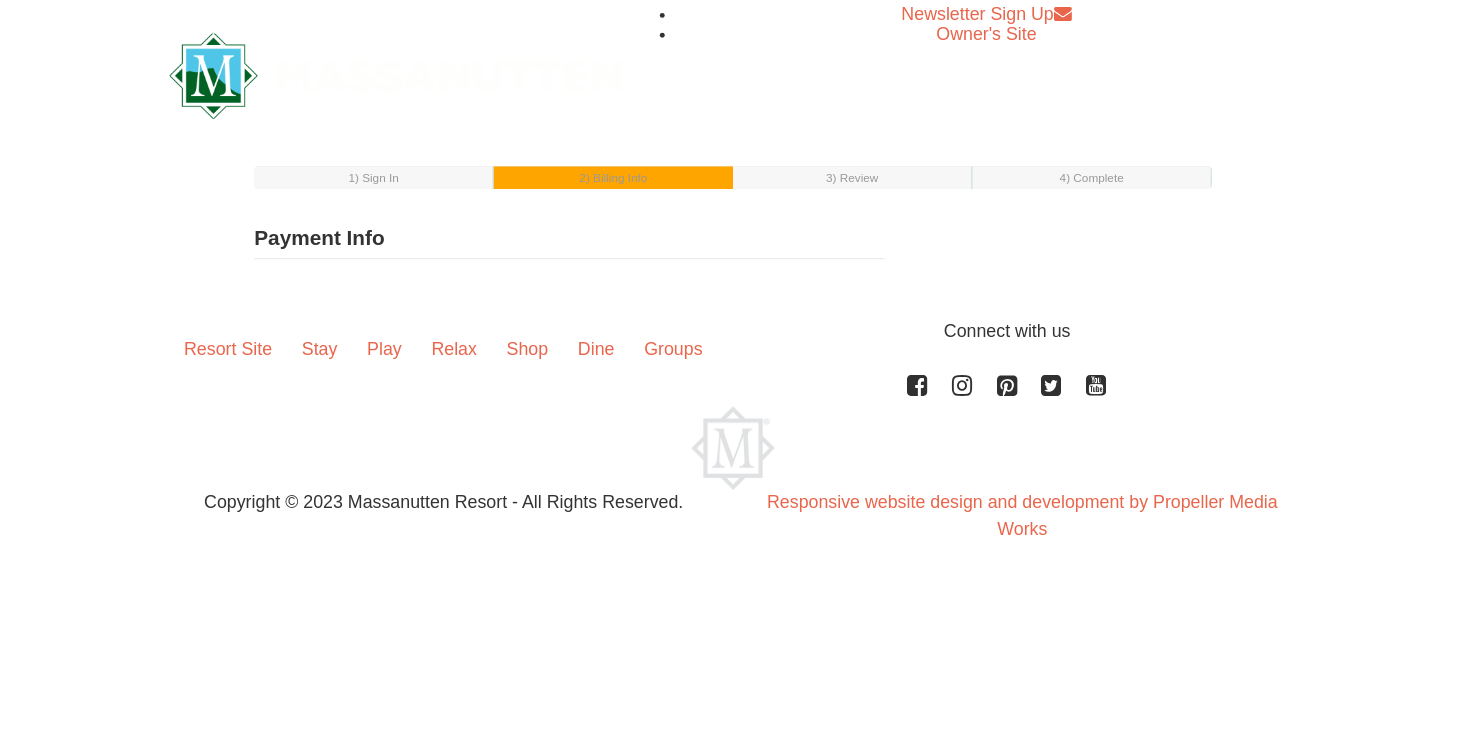 scroll, scrollTop: 0, scrollLeft: 0, axis: both 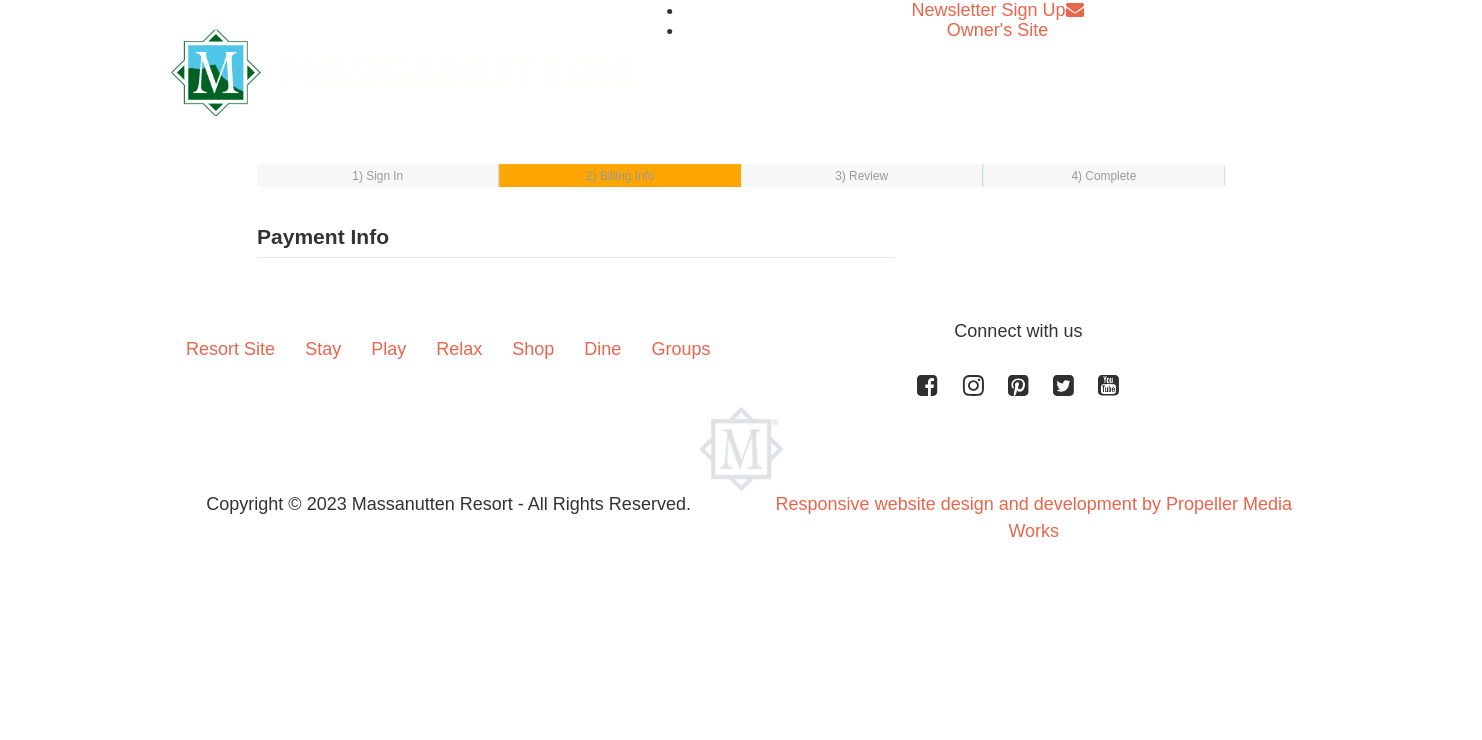 select on "1" 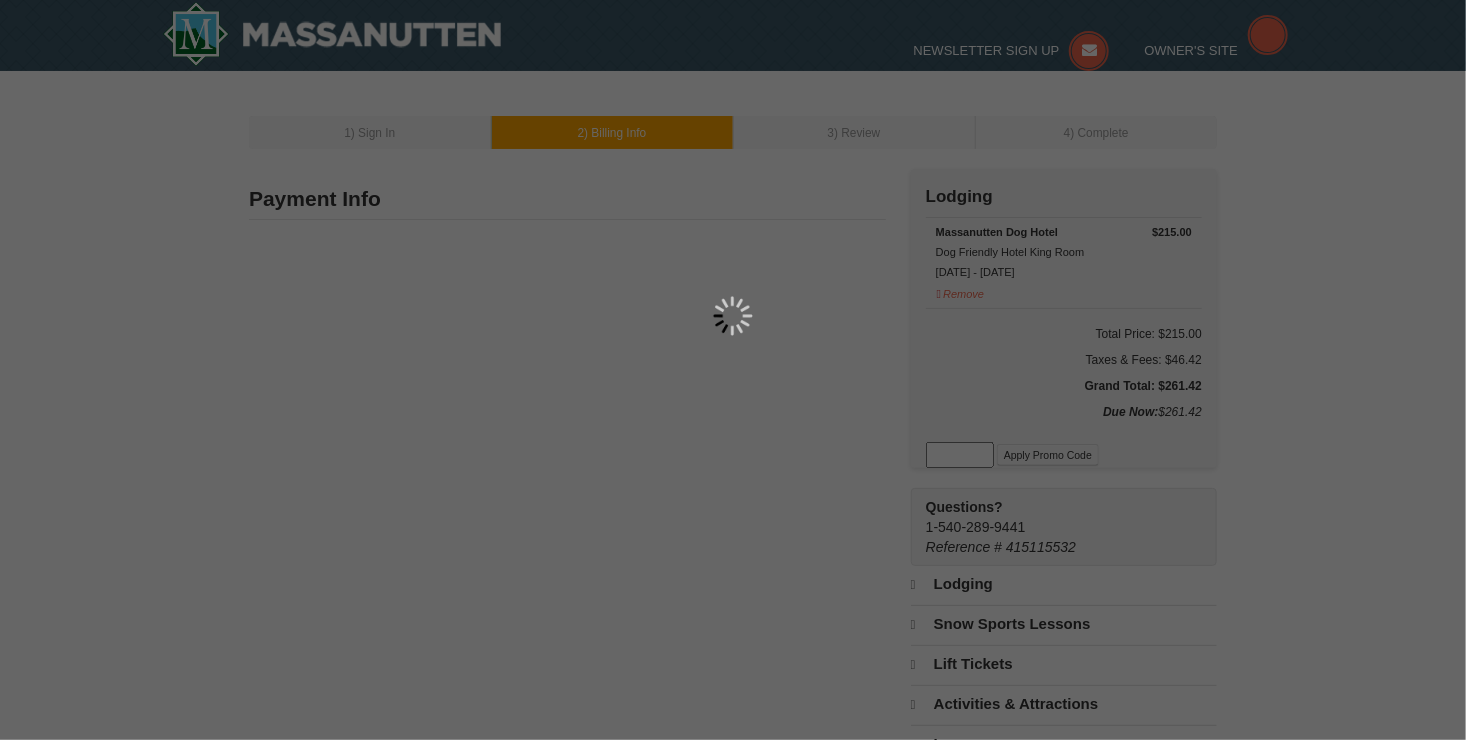 type on "561 hilltop dr" 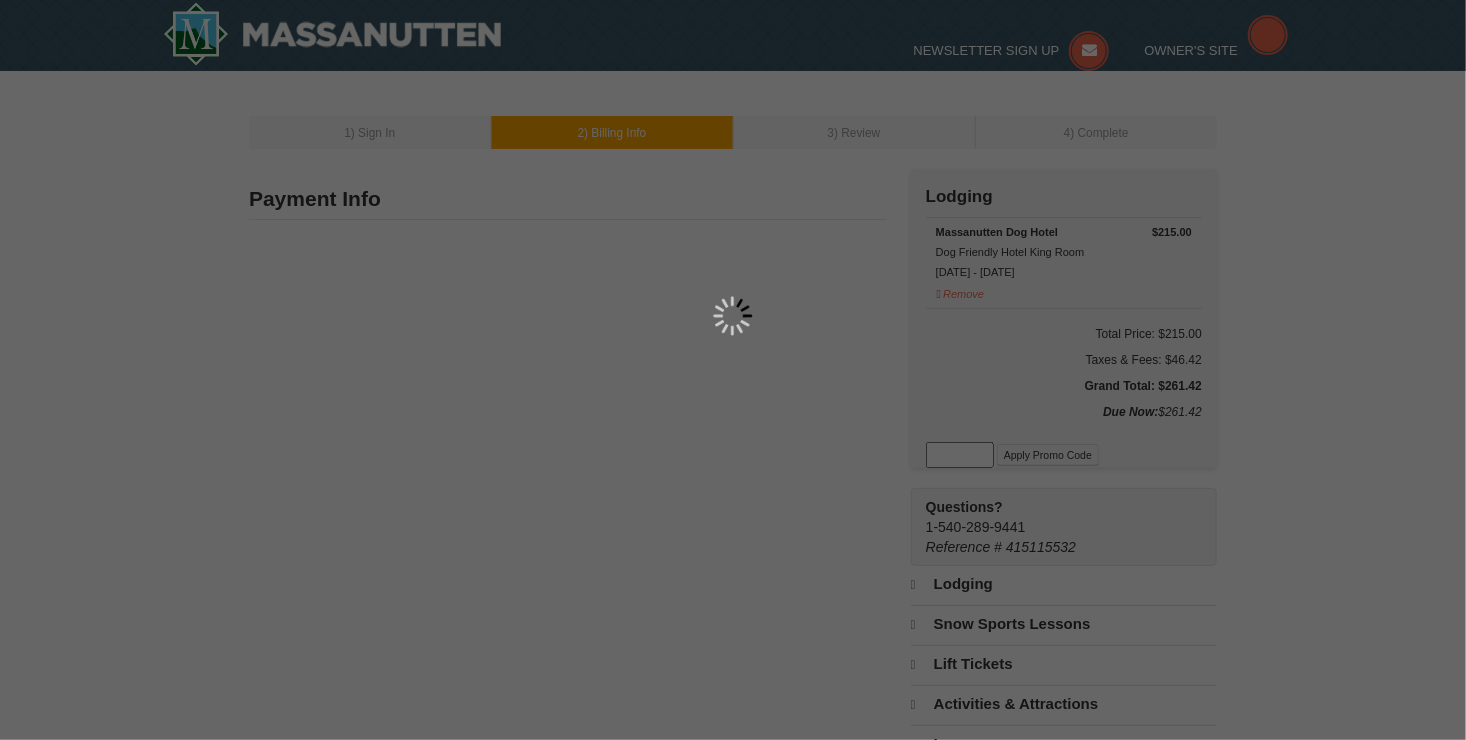 type on "Staunton" 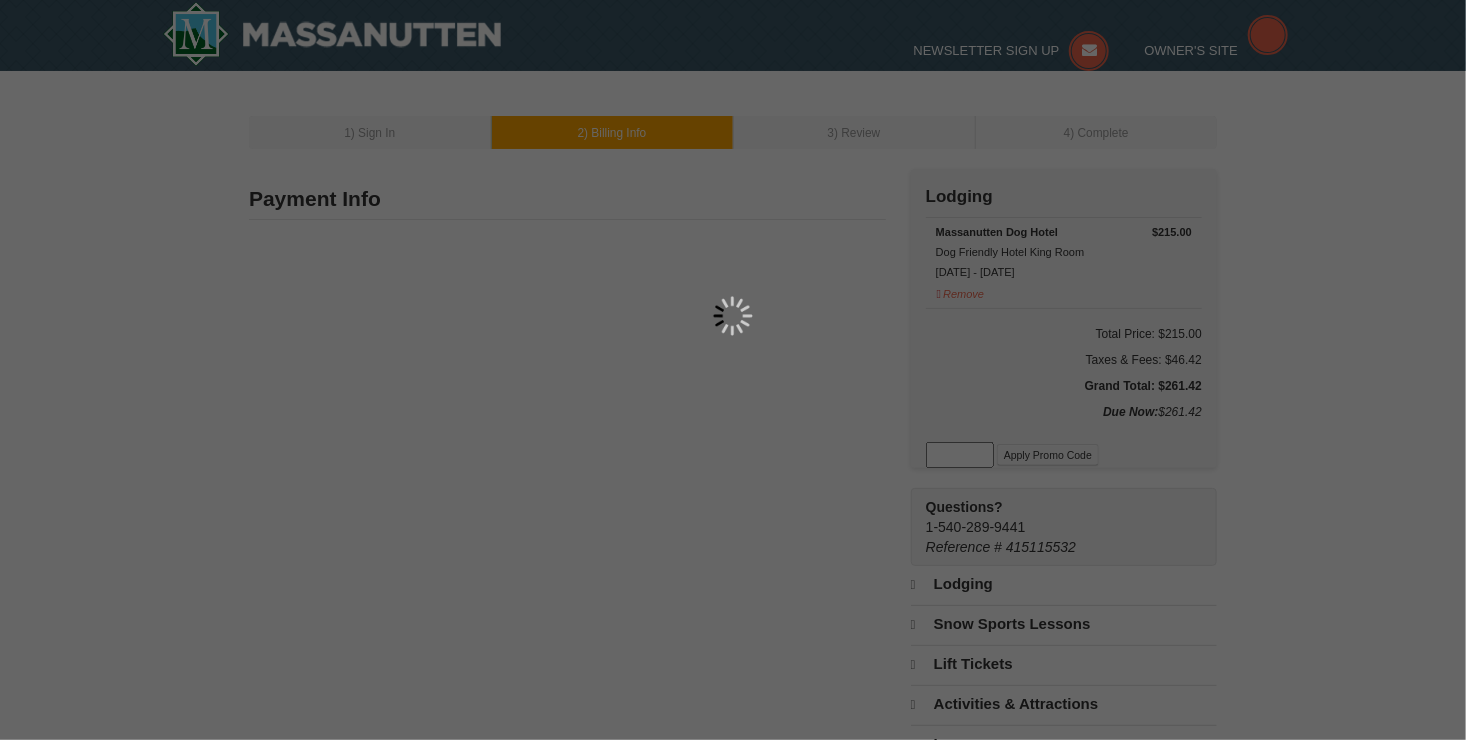 type on "24401" 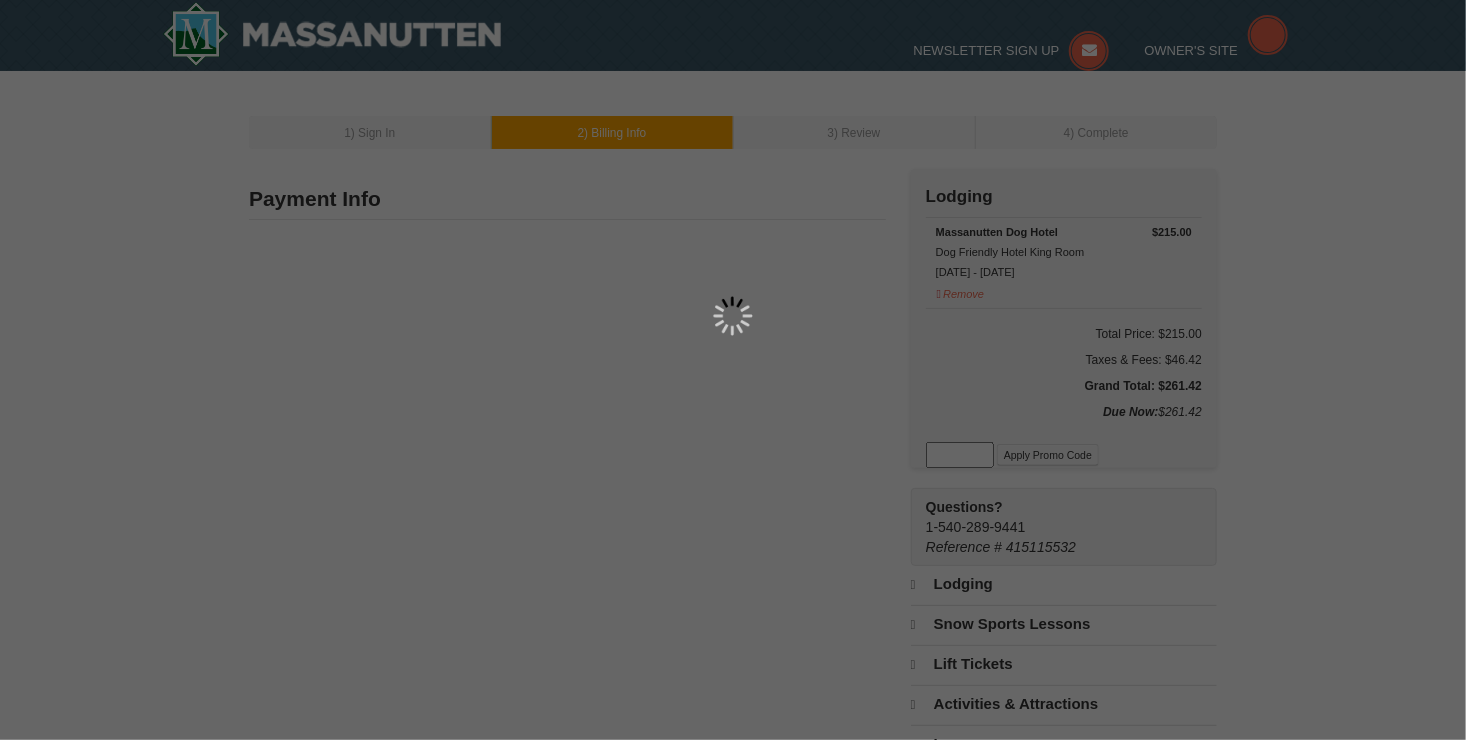 type on "540" 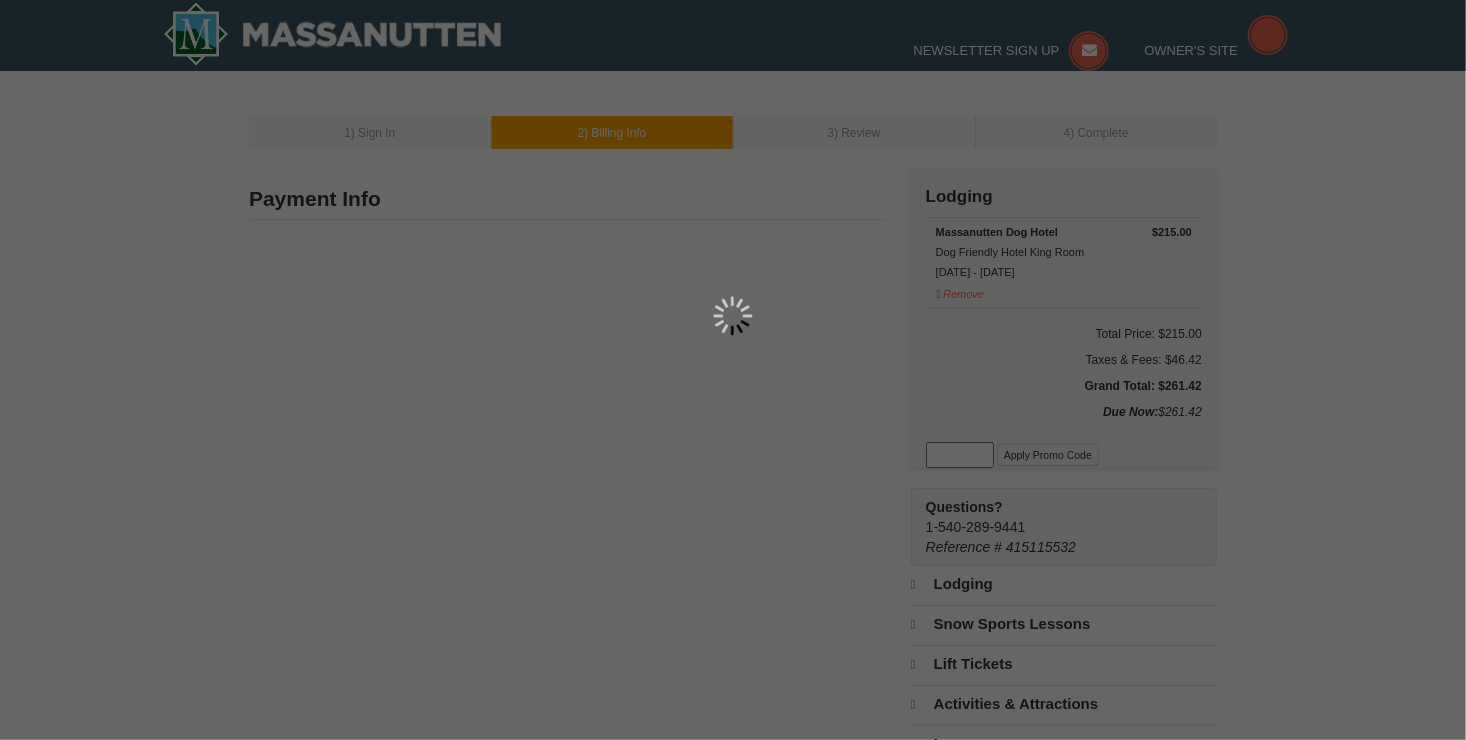 type on "448" 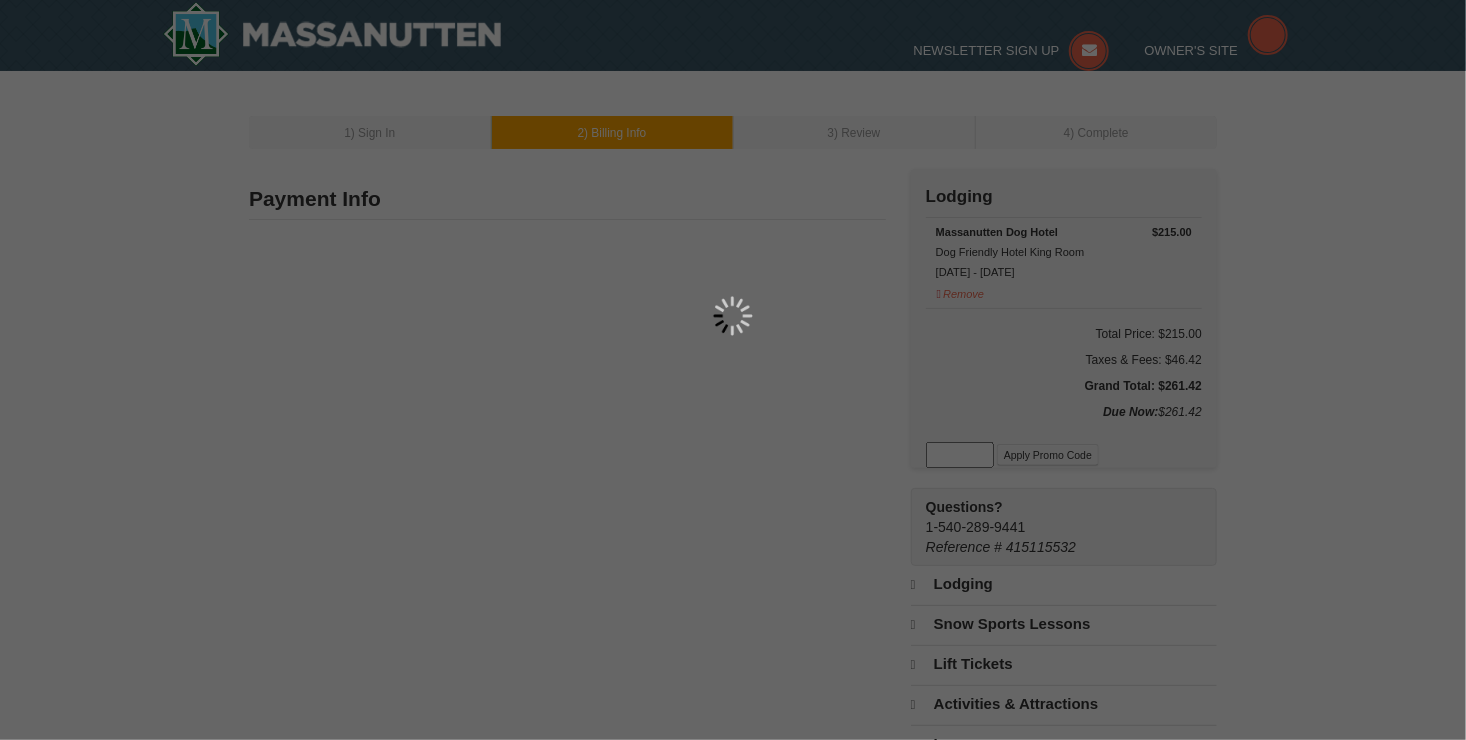 type on "5968" 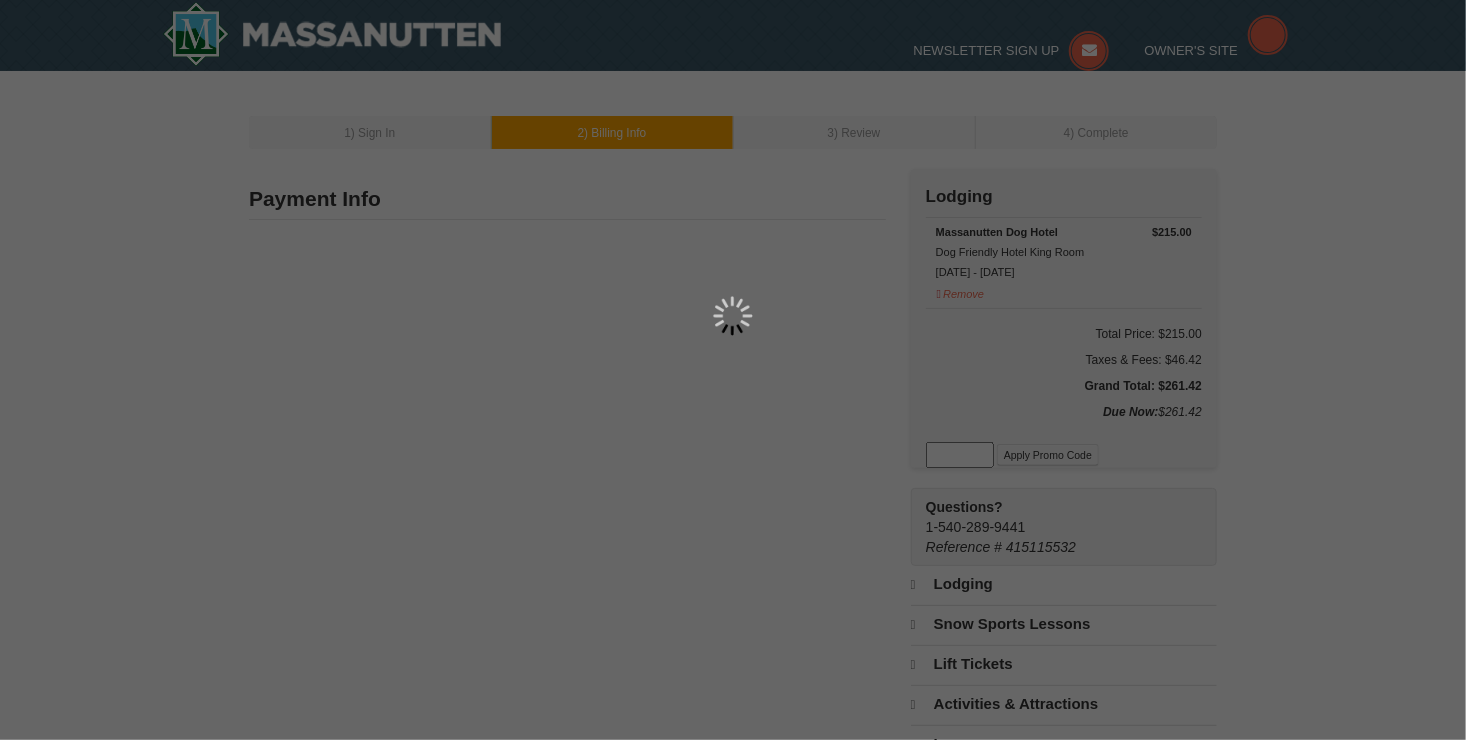 type on "christy_boyett@yahoo.com" 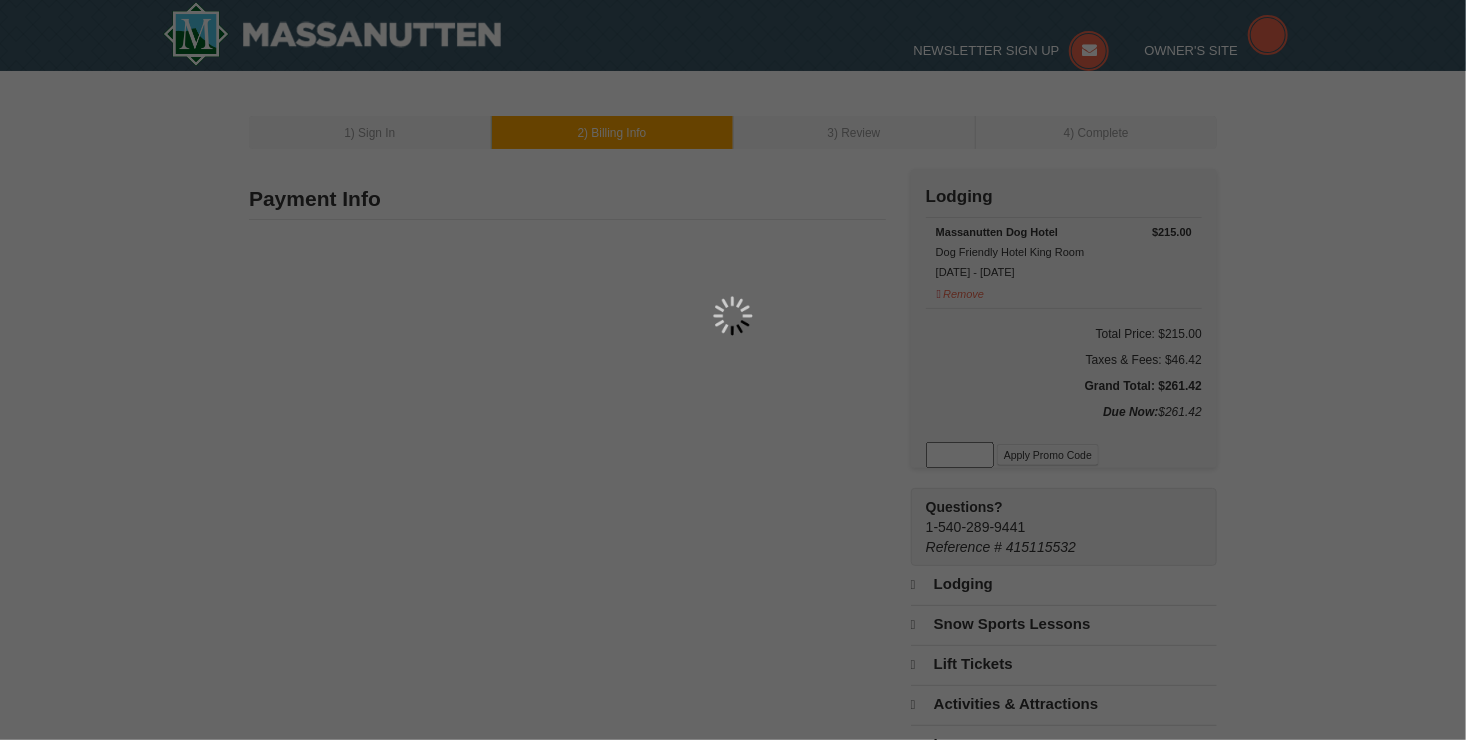 select on "VA" 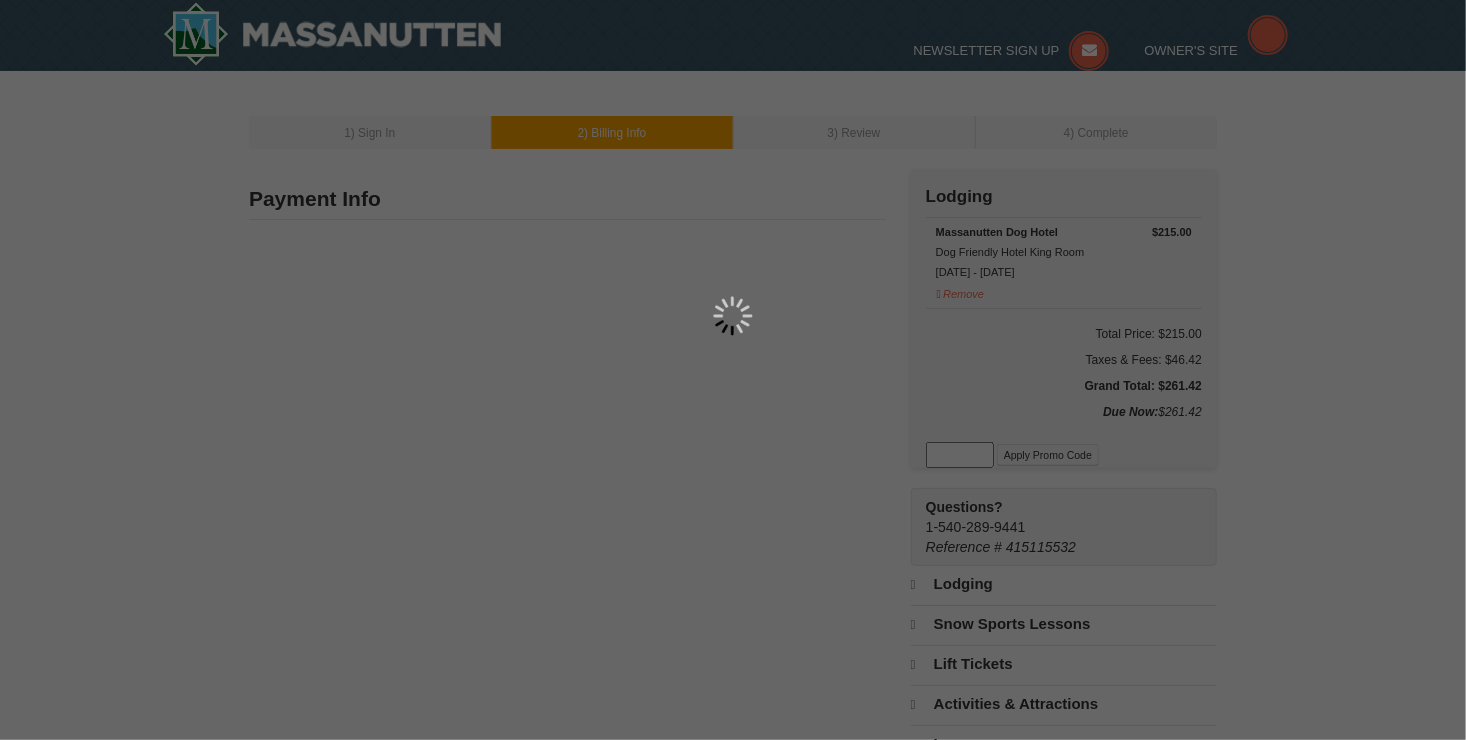 select on "8" 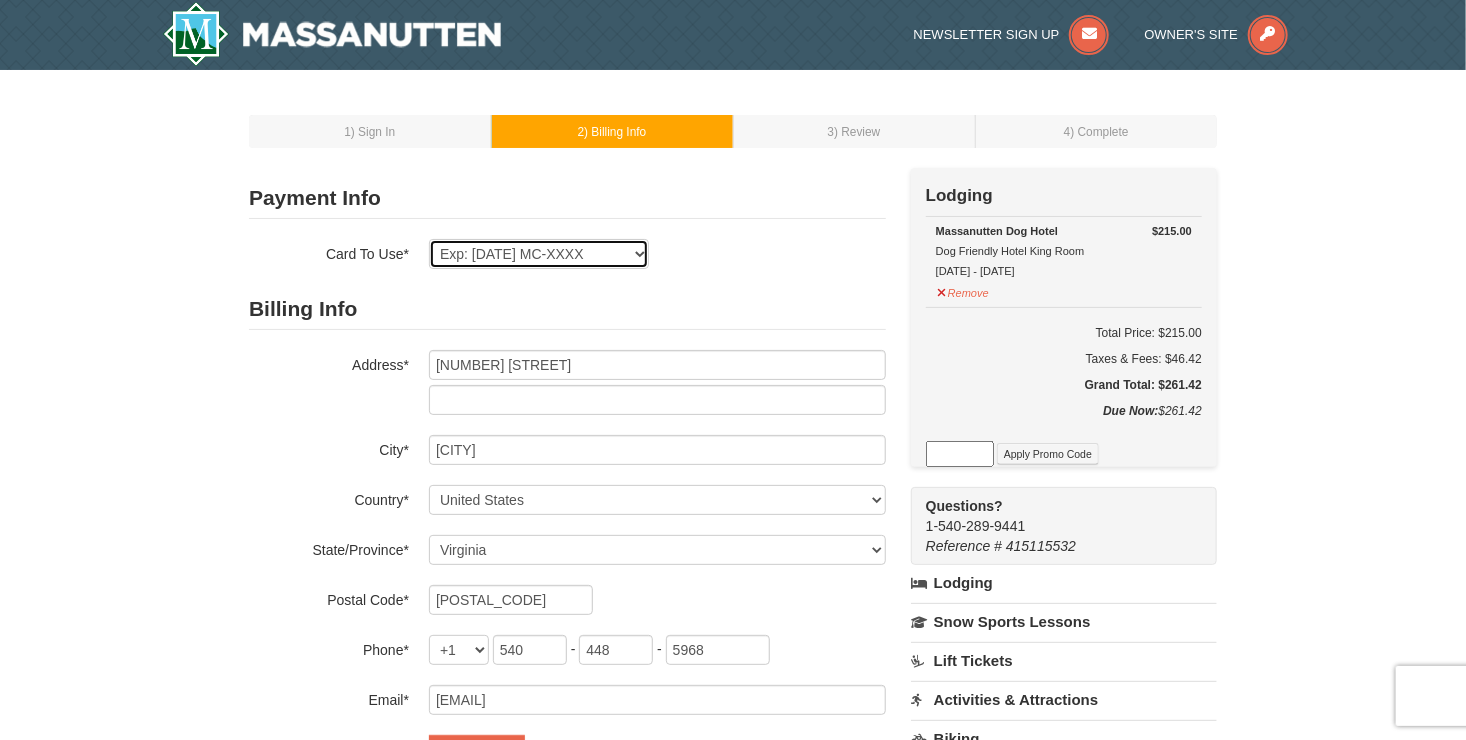 click on "Exp: 11/25      MC-XXXX Exp: 11/25      MC-XXXX Exp: 11/25      MC-XXXX New Card" at bounding box center [539, 254] 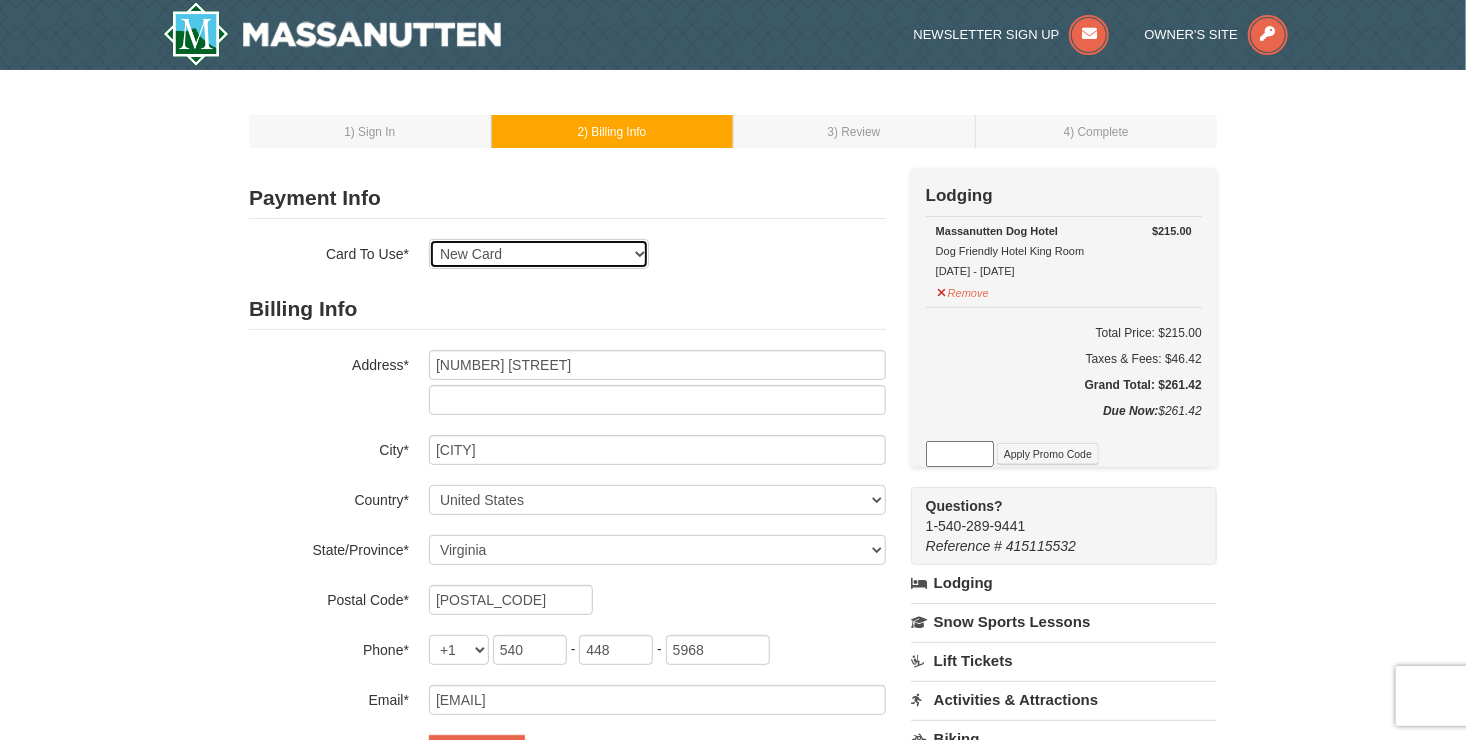 click on "Exp: 11/25      MC-XXXX Exp: 11/25      MC-XXXX Exp: 11/25      MC-XXXX New Card" at bounding box center (539, 254) 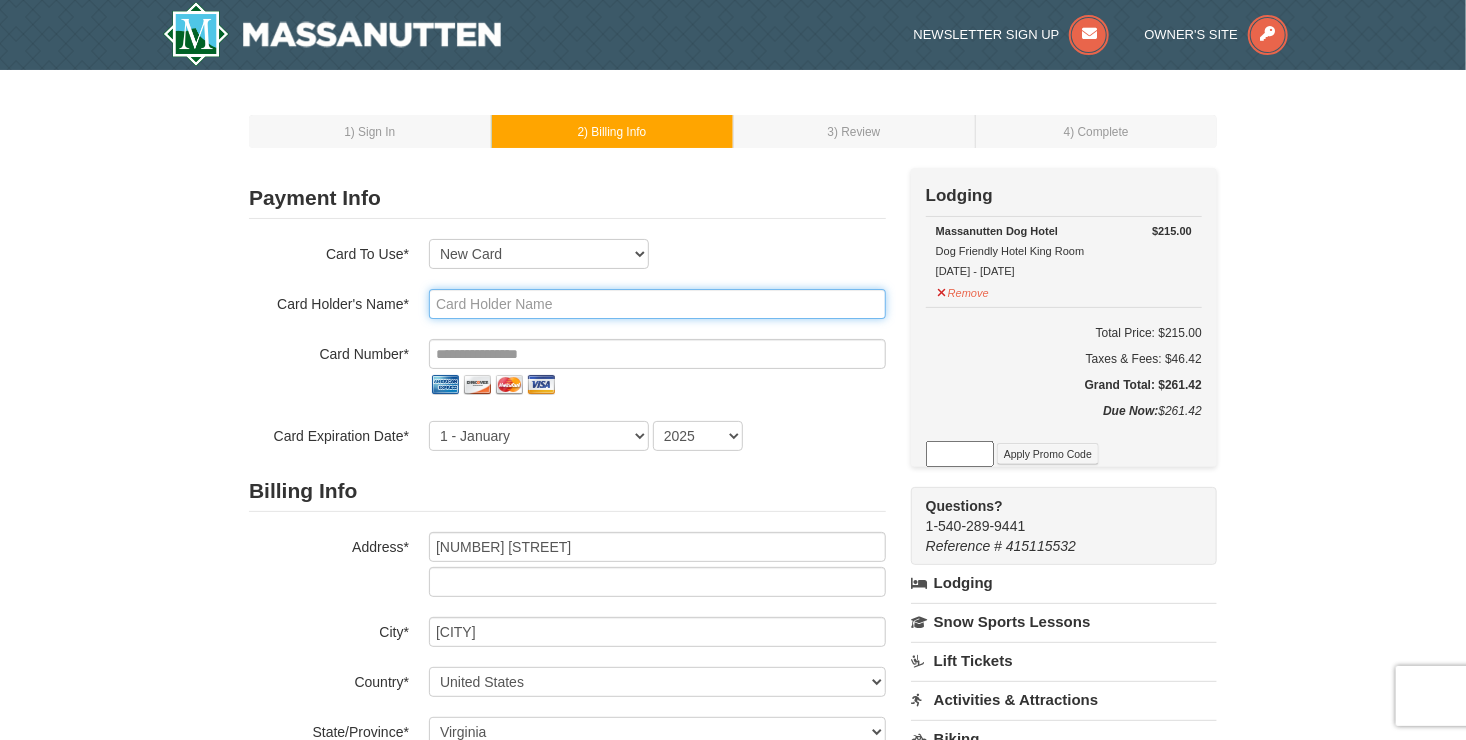 click at bounding box center [657, 304] 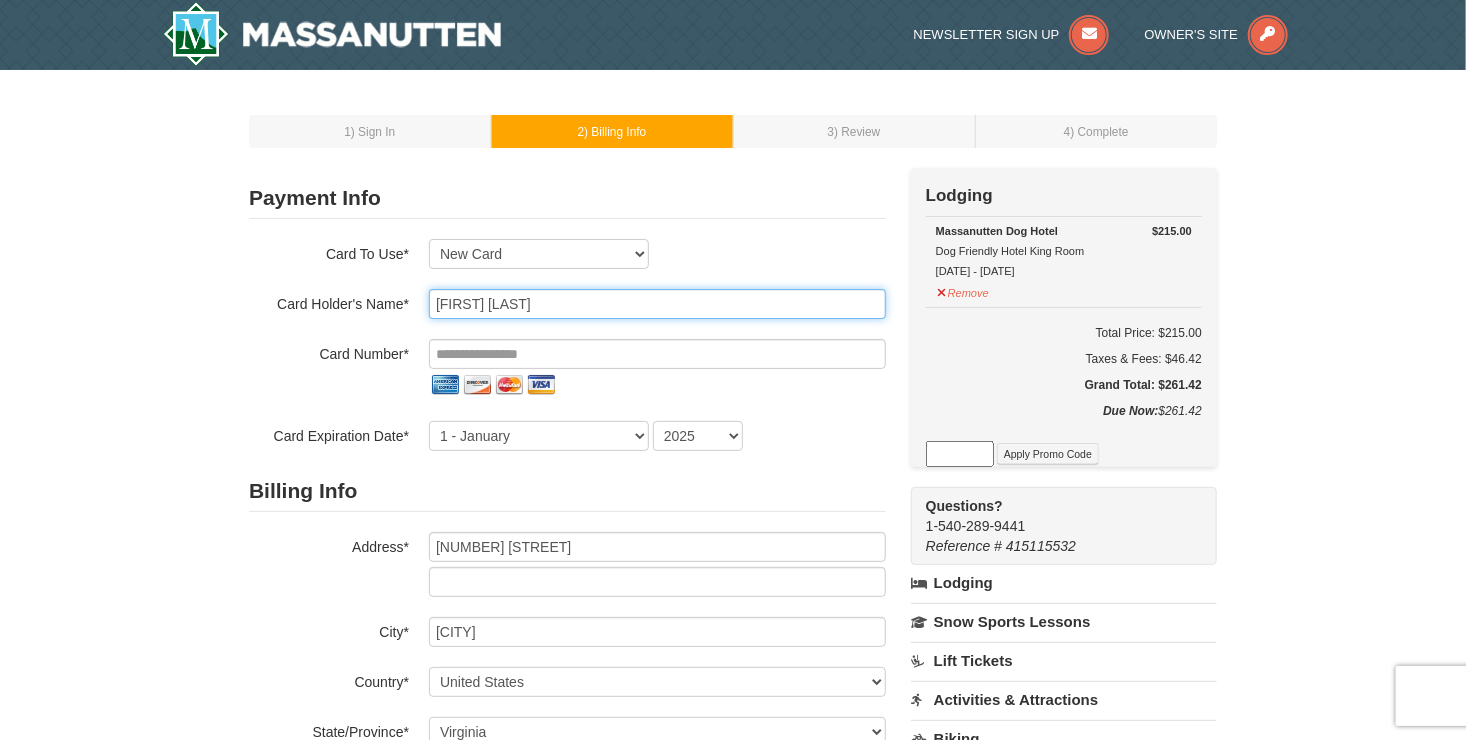 type on "christy Boyett" 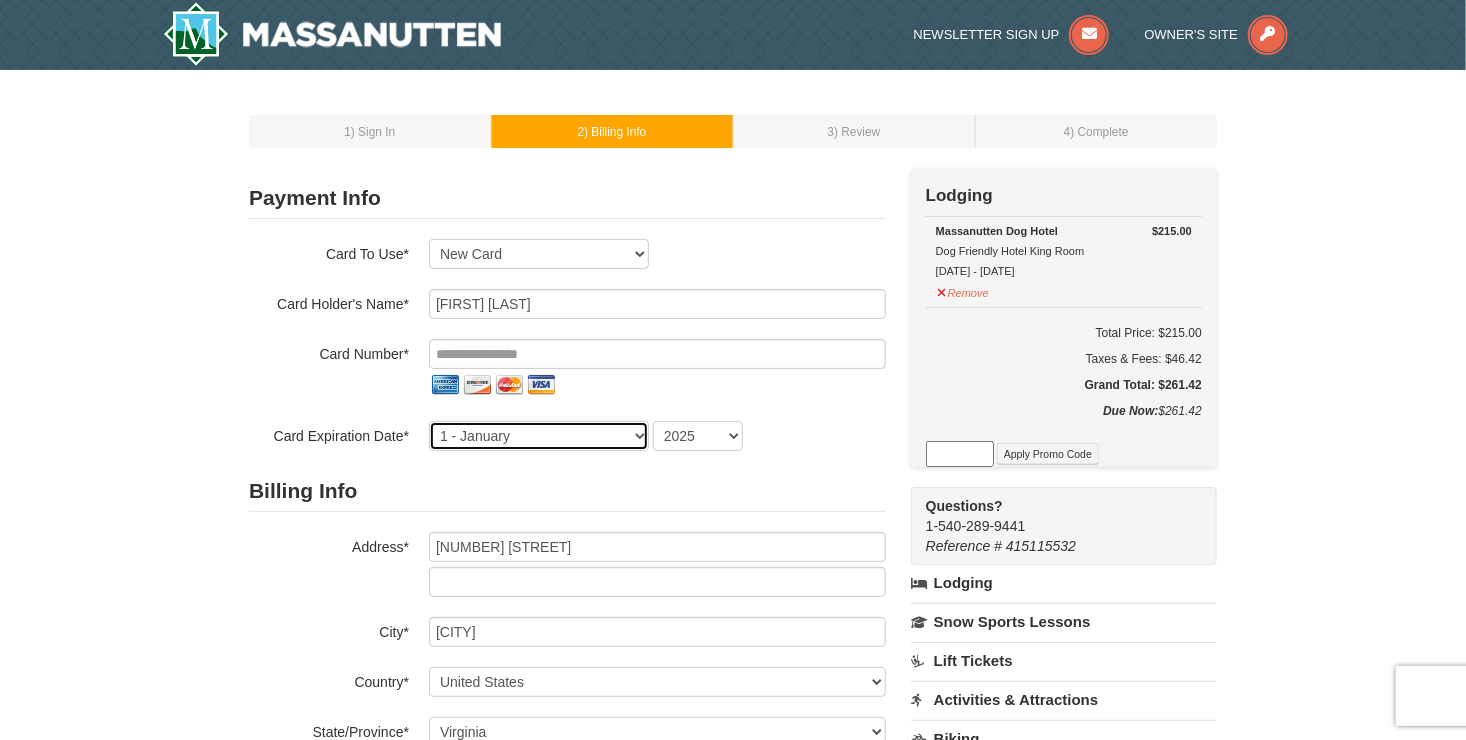 click on "1 - January 2 - February 3 - March 4 - April 5 - May 6 - June 7 - July 8 - August 9 - September 10 - October 11 - November 12 - December" at bounding box center [539, 436] 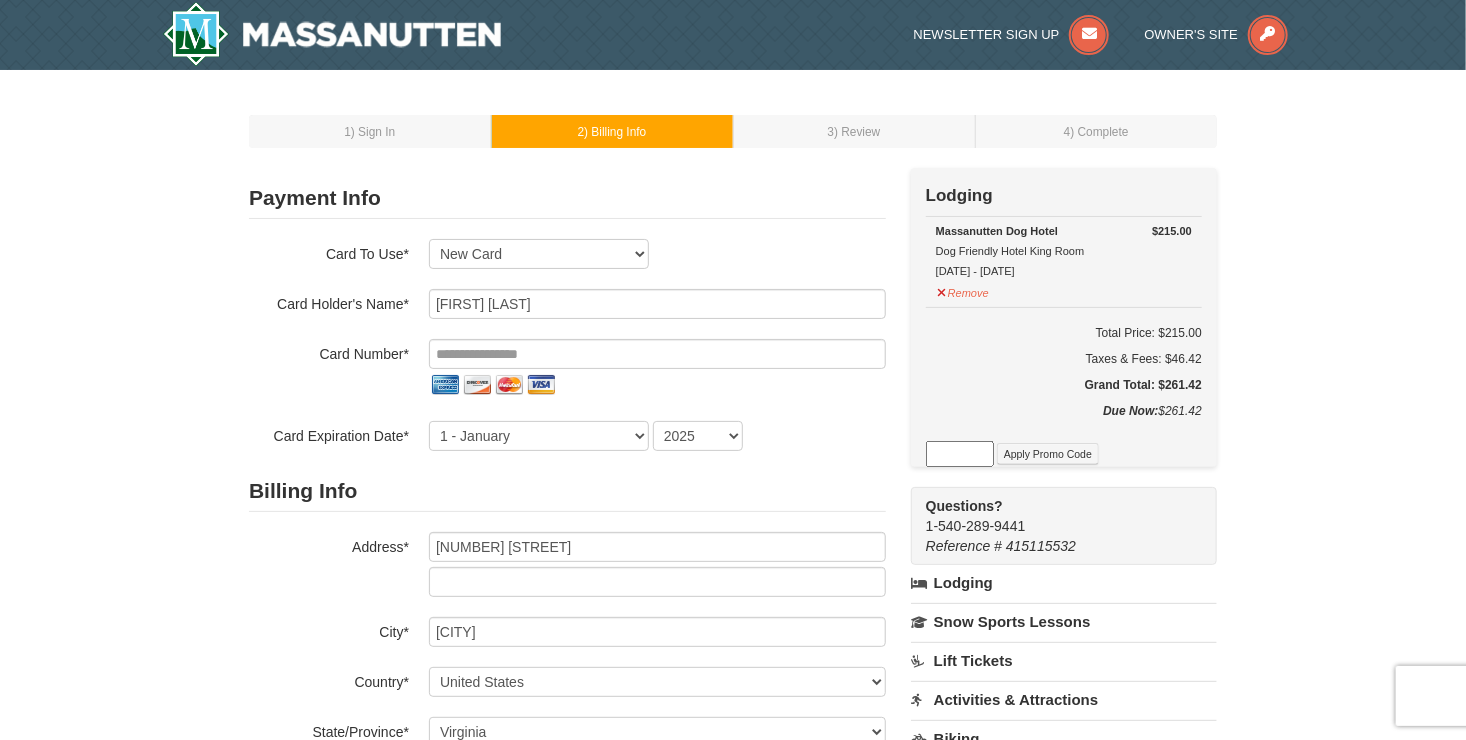 click on "Billing Info" at bounding box center (567, 491) 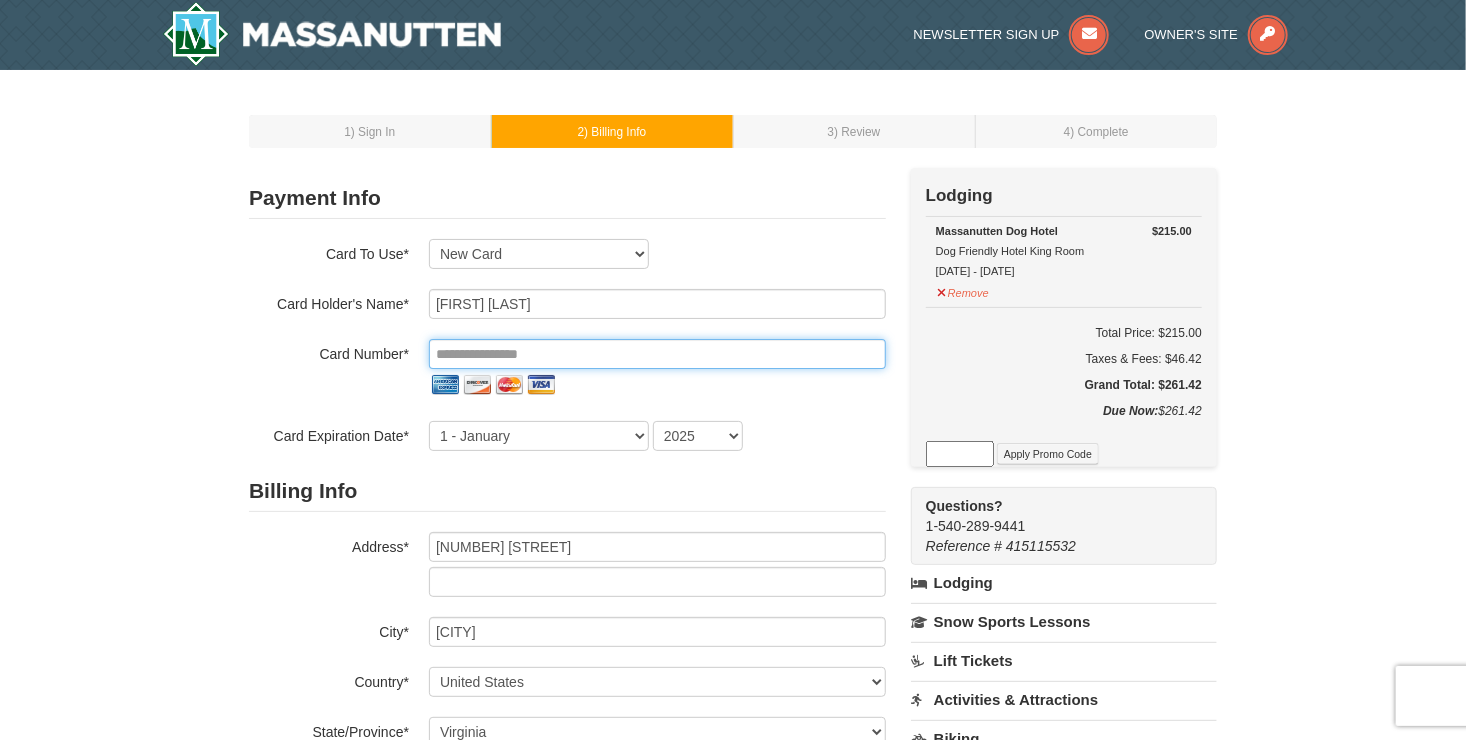 drag, startPoint x: 596, startPoint y: 344, endPoint x: 458, endPoint y: 348, distance: 138.05795 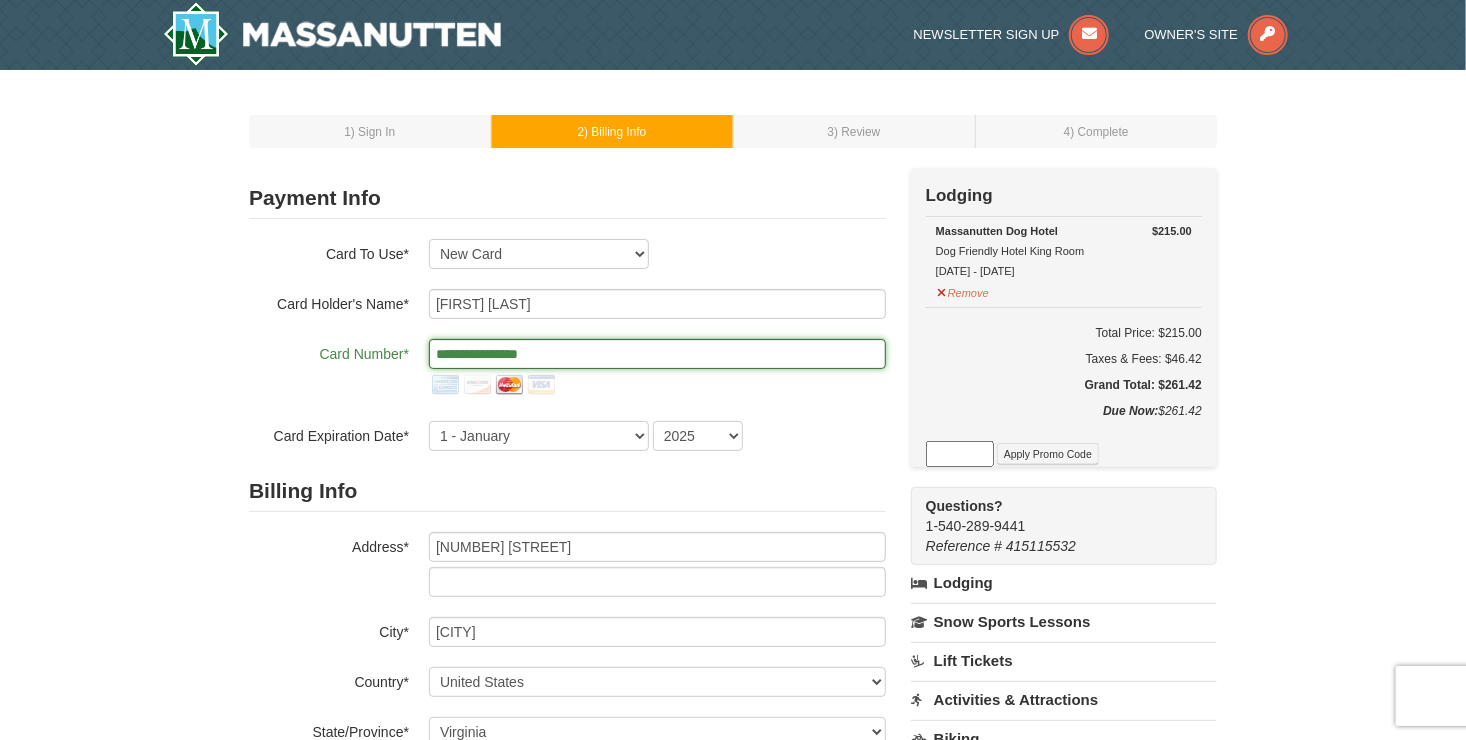 type on "**********" 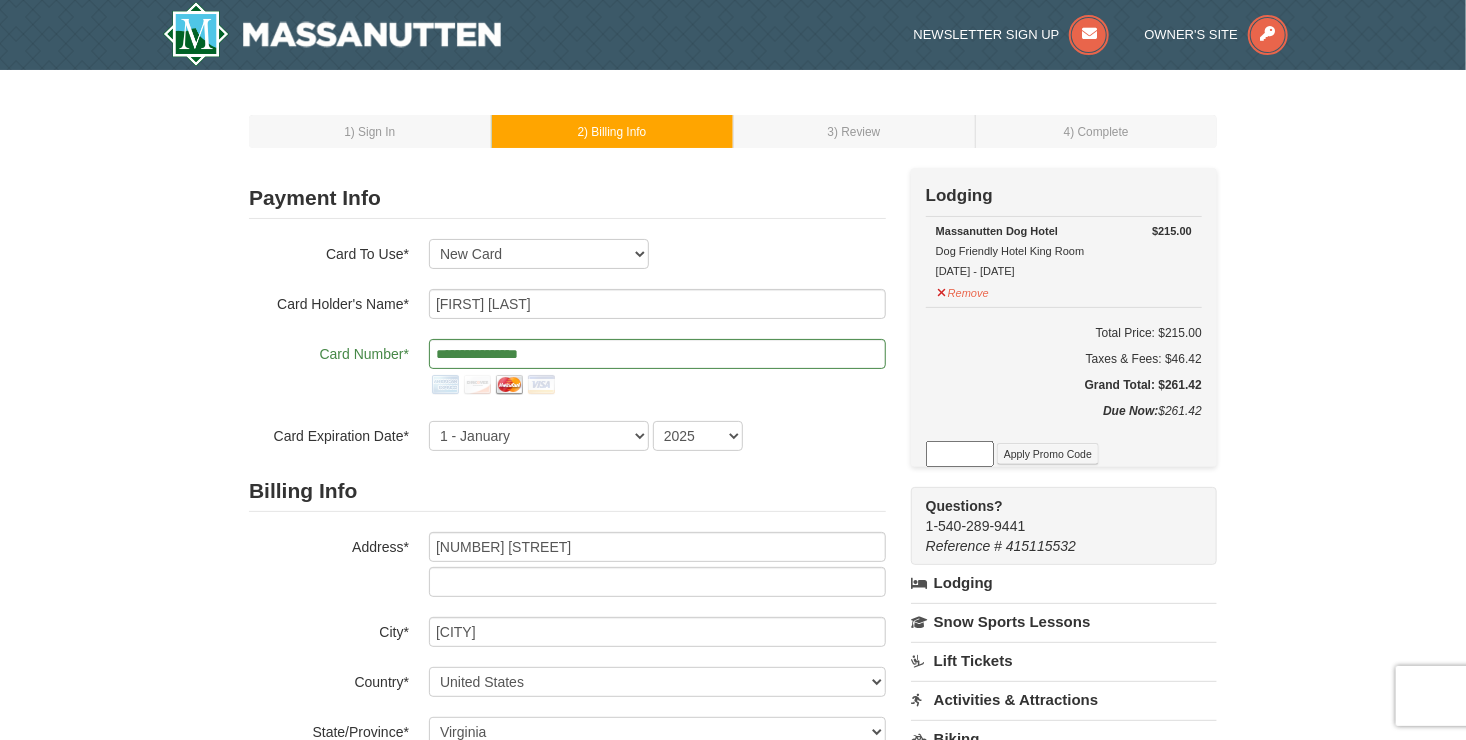 click on "**********" at bounding box center [567, 370] 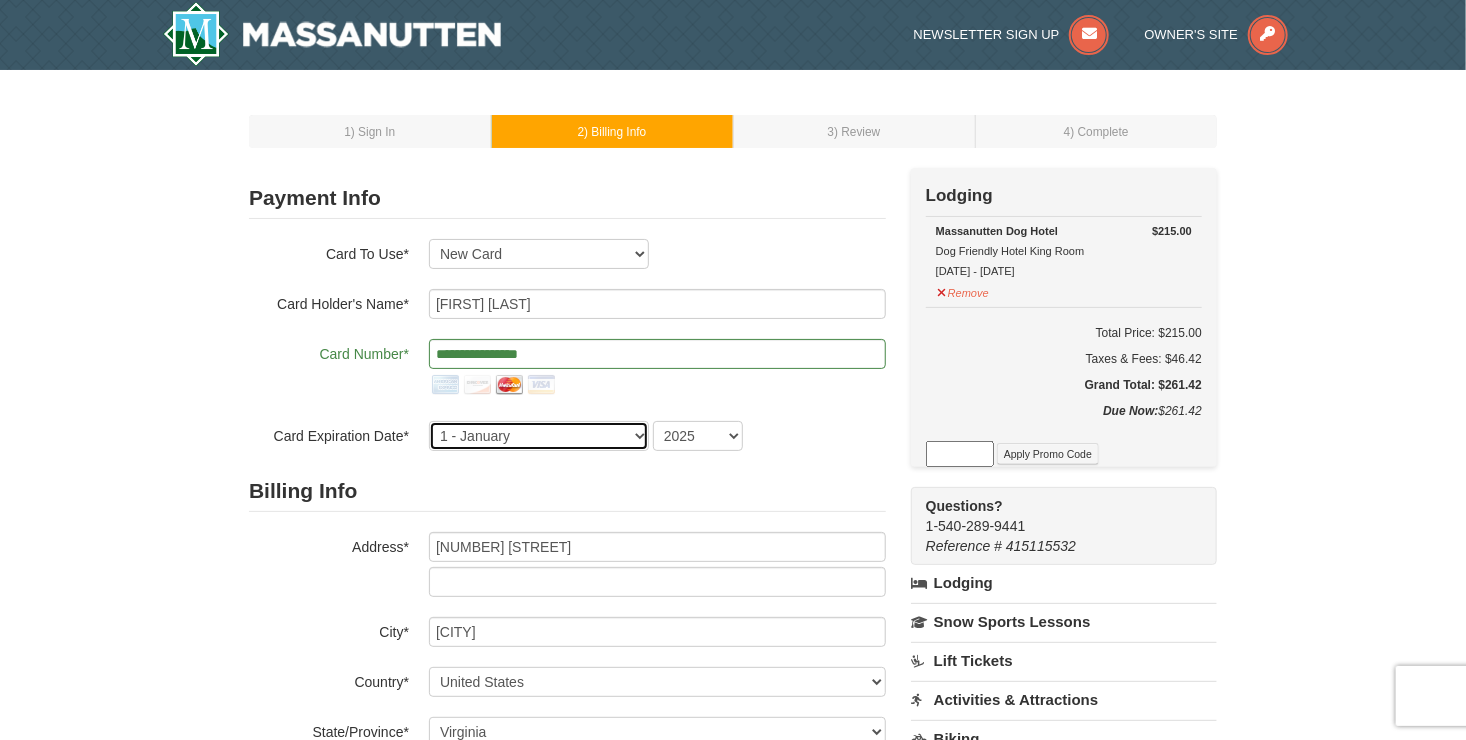 click on "1 - January 2 - February 3 - March 4 - April 5 - May 6 - June 7 - July 8 - August 9 - September 10 - October 11 - November 12 - December" at bounding box center (539, 436) 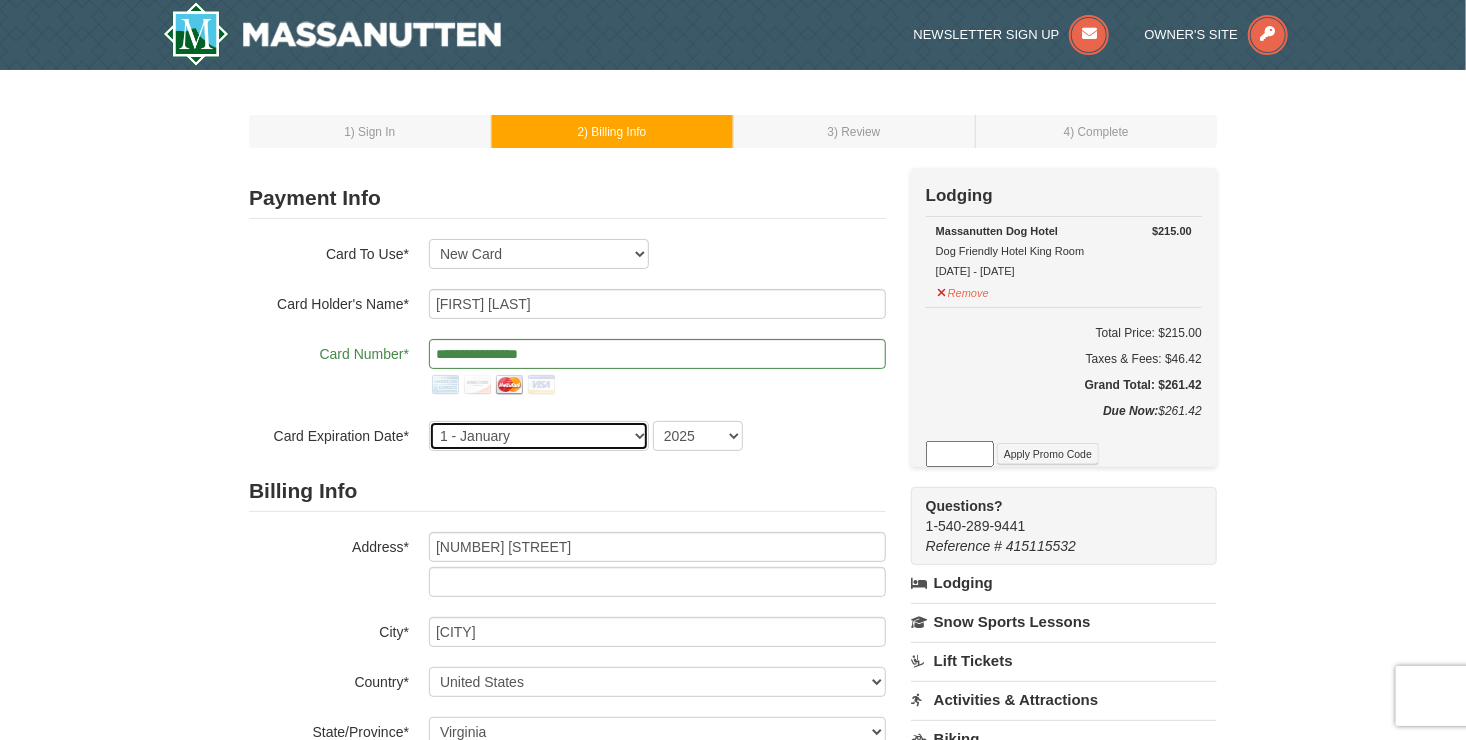 select on "3" 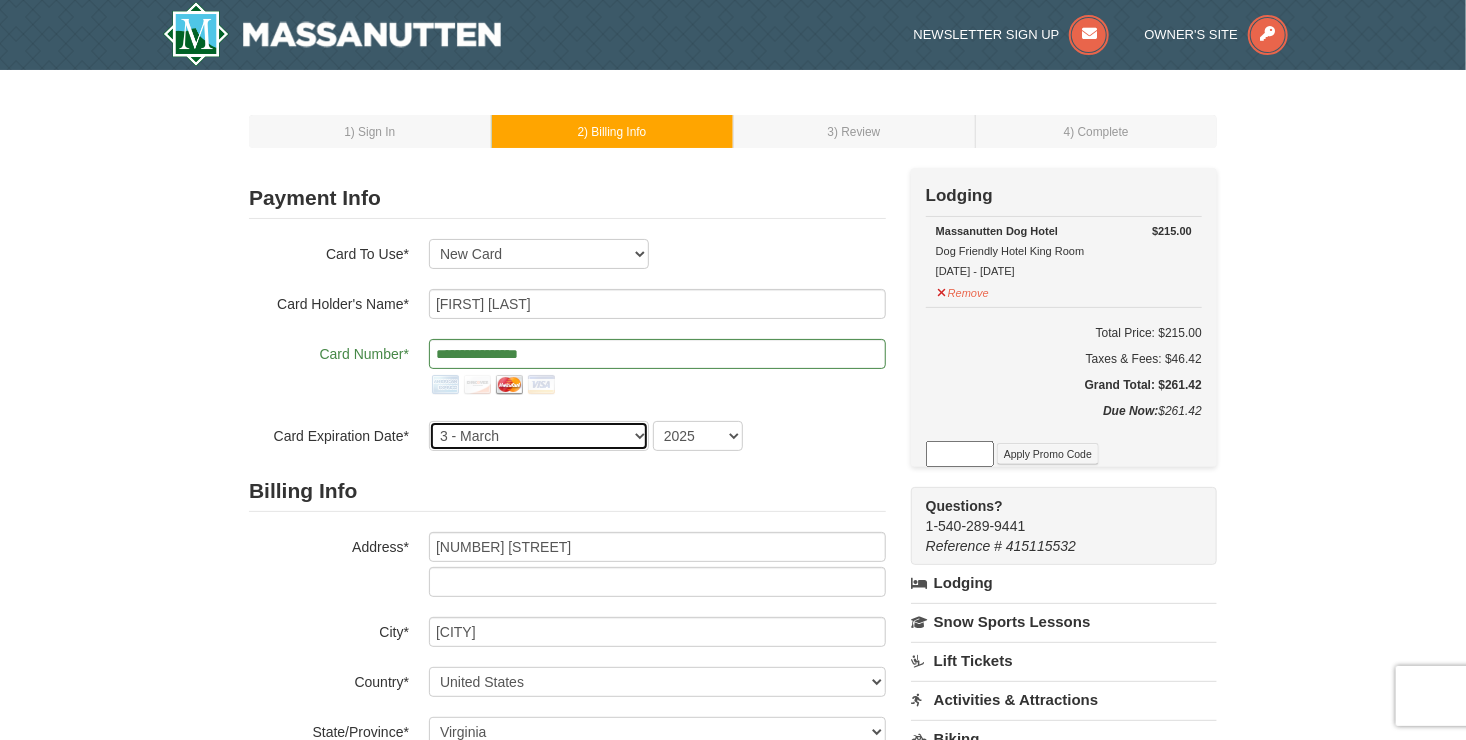 click on "1 - January 2 - February 3 - March 4 - April 5 - May 6 - June 7 - July 8 - August 9 - September 10 - October 11 - November 12 - December" at bounding box center (539, 436) 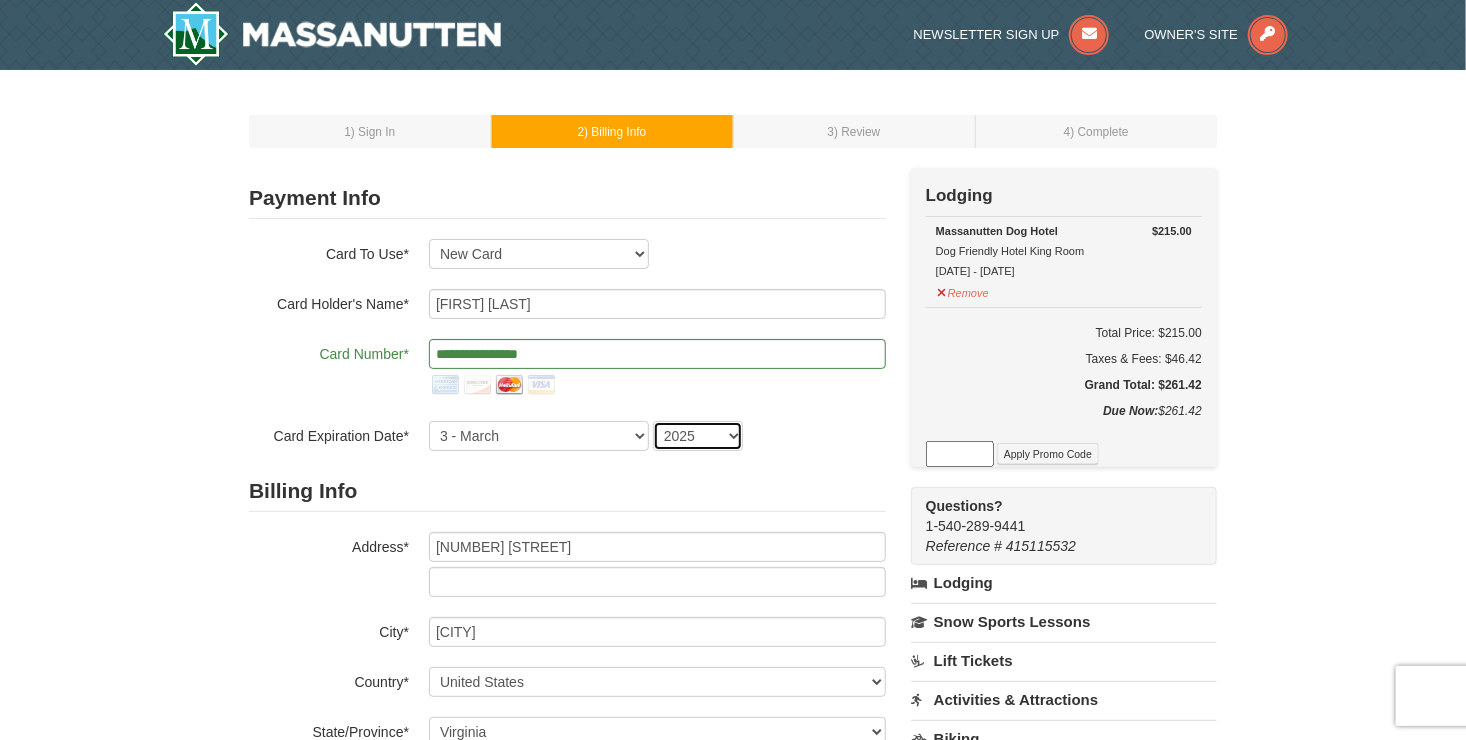 click on "2025 2026 2027 2028 2029 2030 2031 2032 2033 2034" at bounding box center [698, 436] 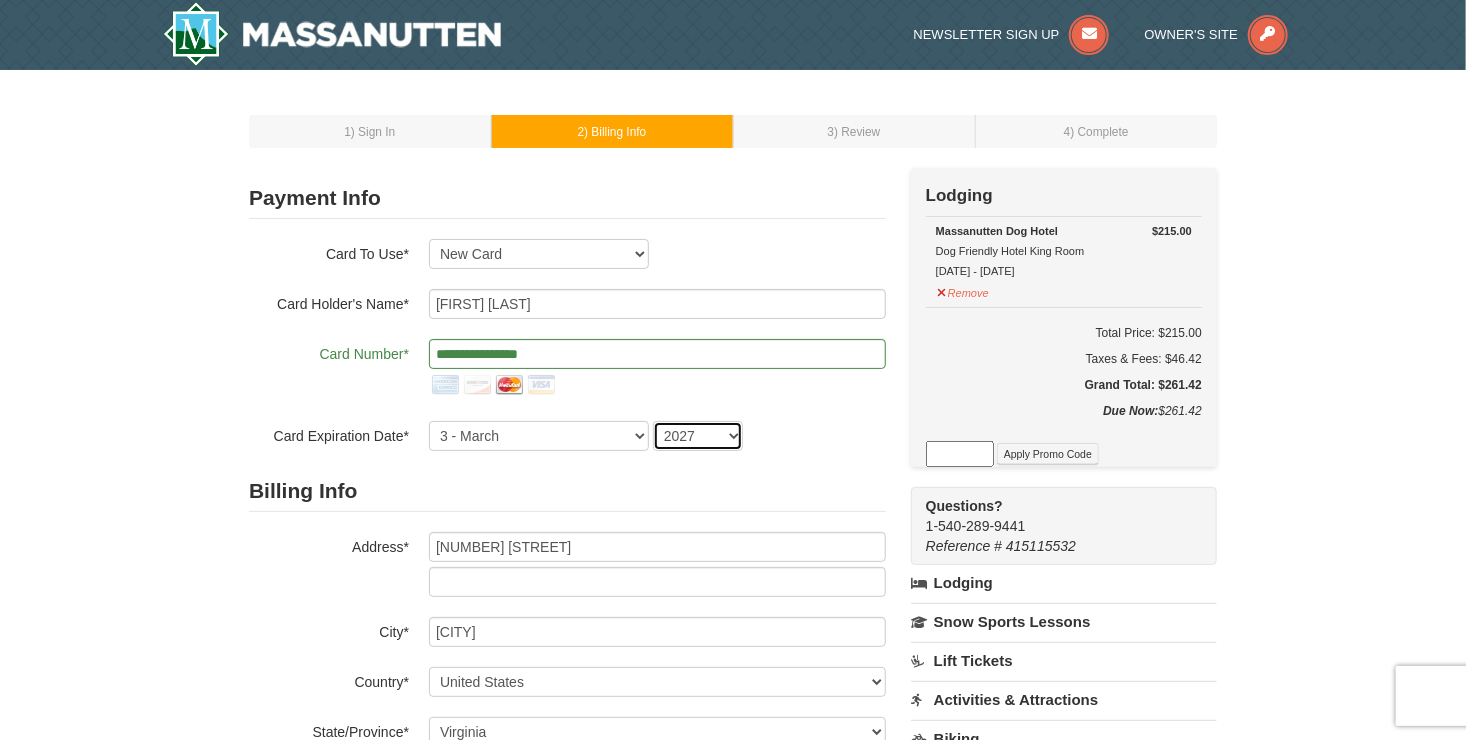 click on "2025 2026 2027 2028 2029 2030 2031 2032 2033 2034" at bounding box center (698, 436) 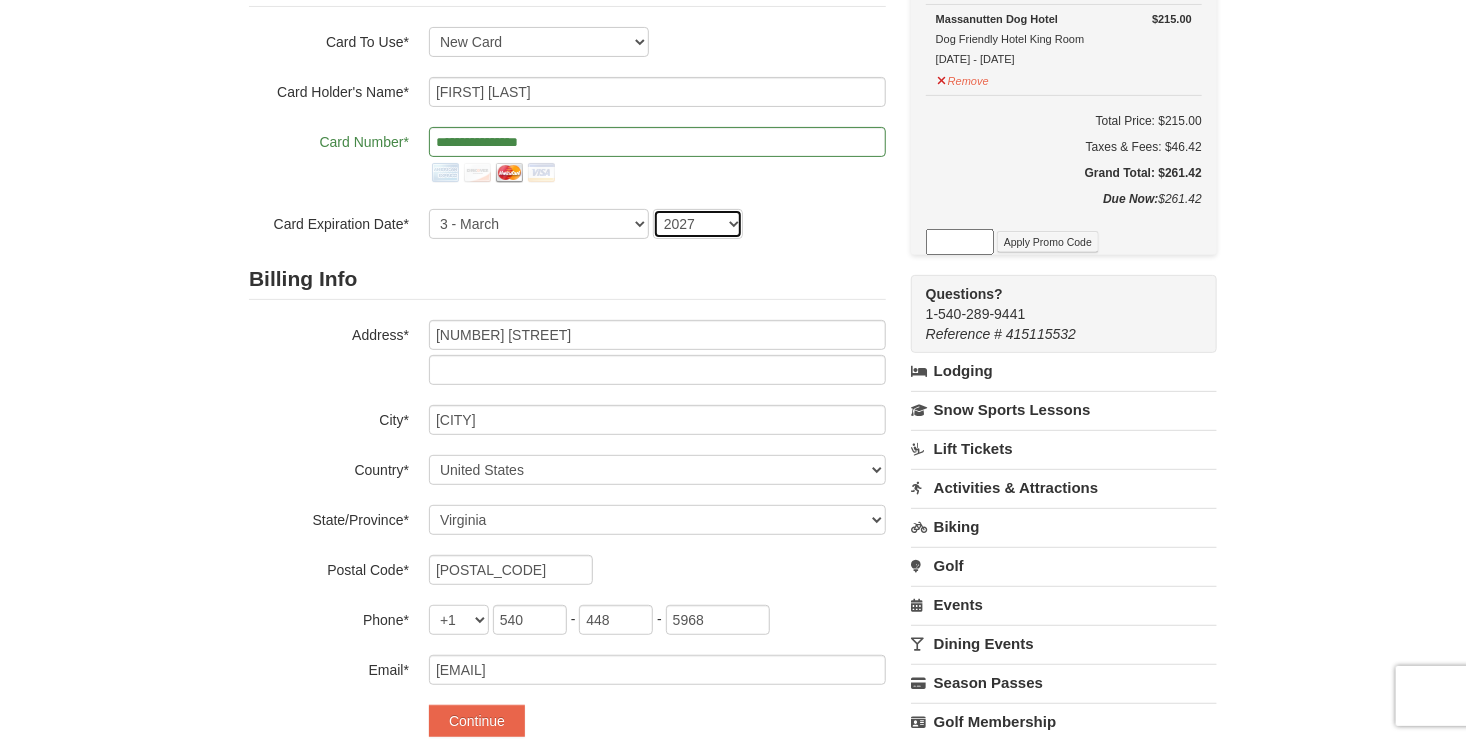 scroll, scrollTop: 231, scrollLeft: 0, axis: vertical 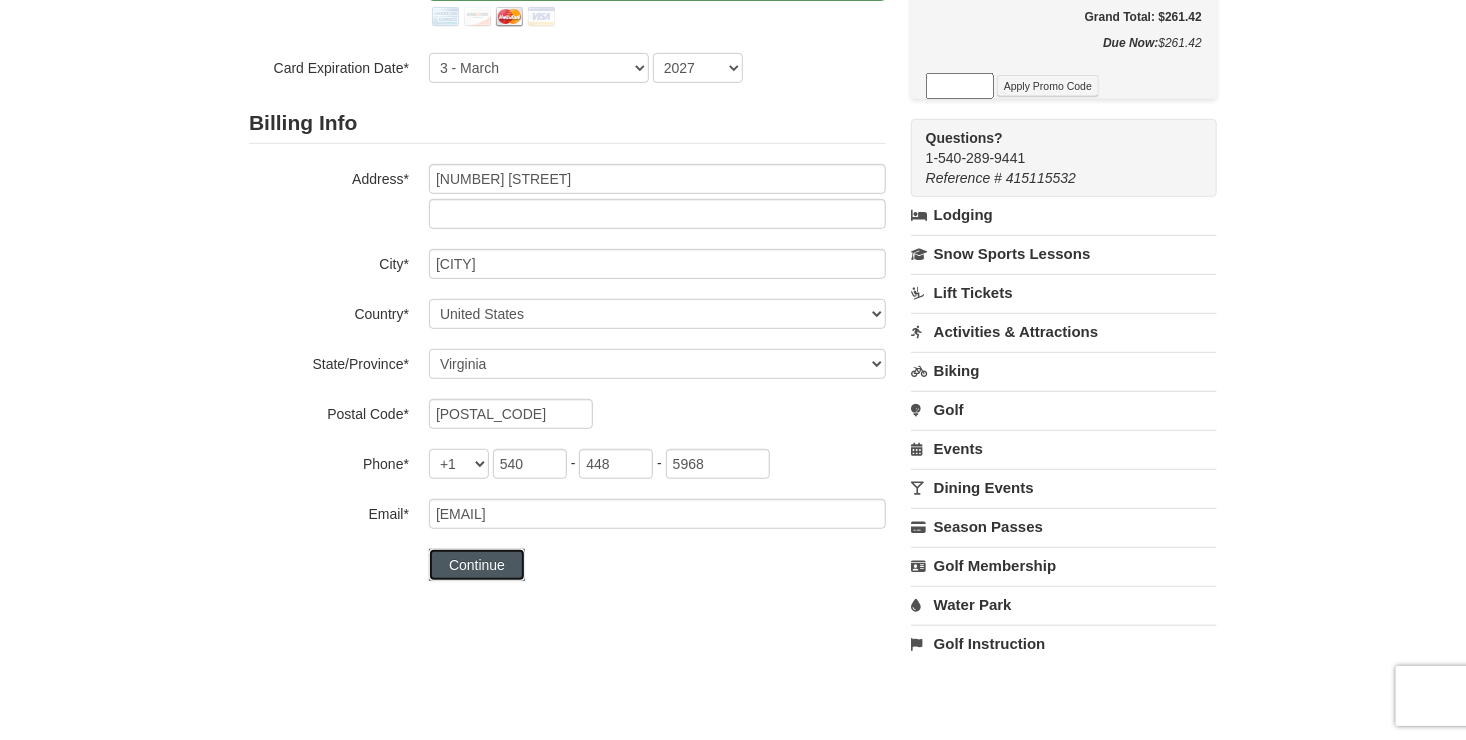 click on "Continue" at bounding box center [477, 565] 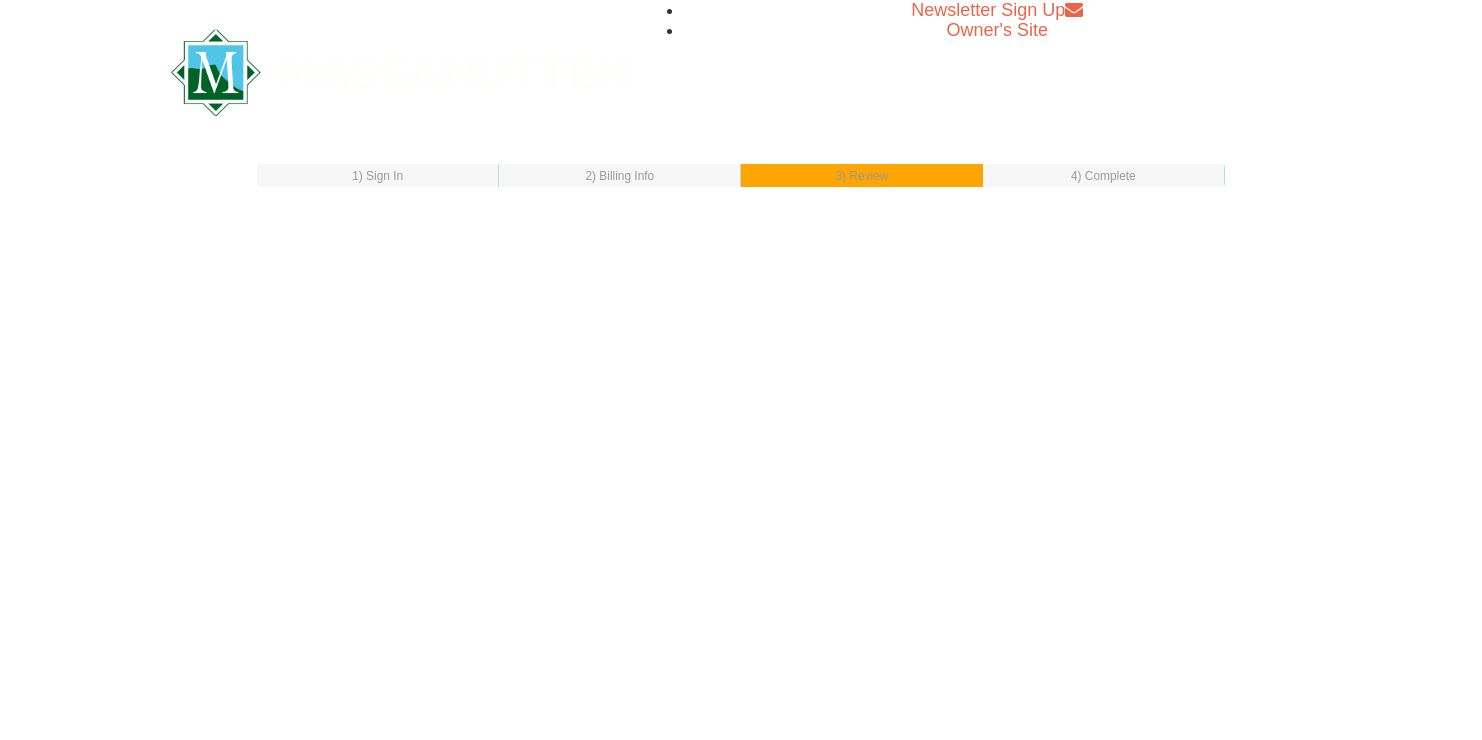 scroll, scrollTop: 0, scrollLeft: 0, axis: both 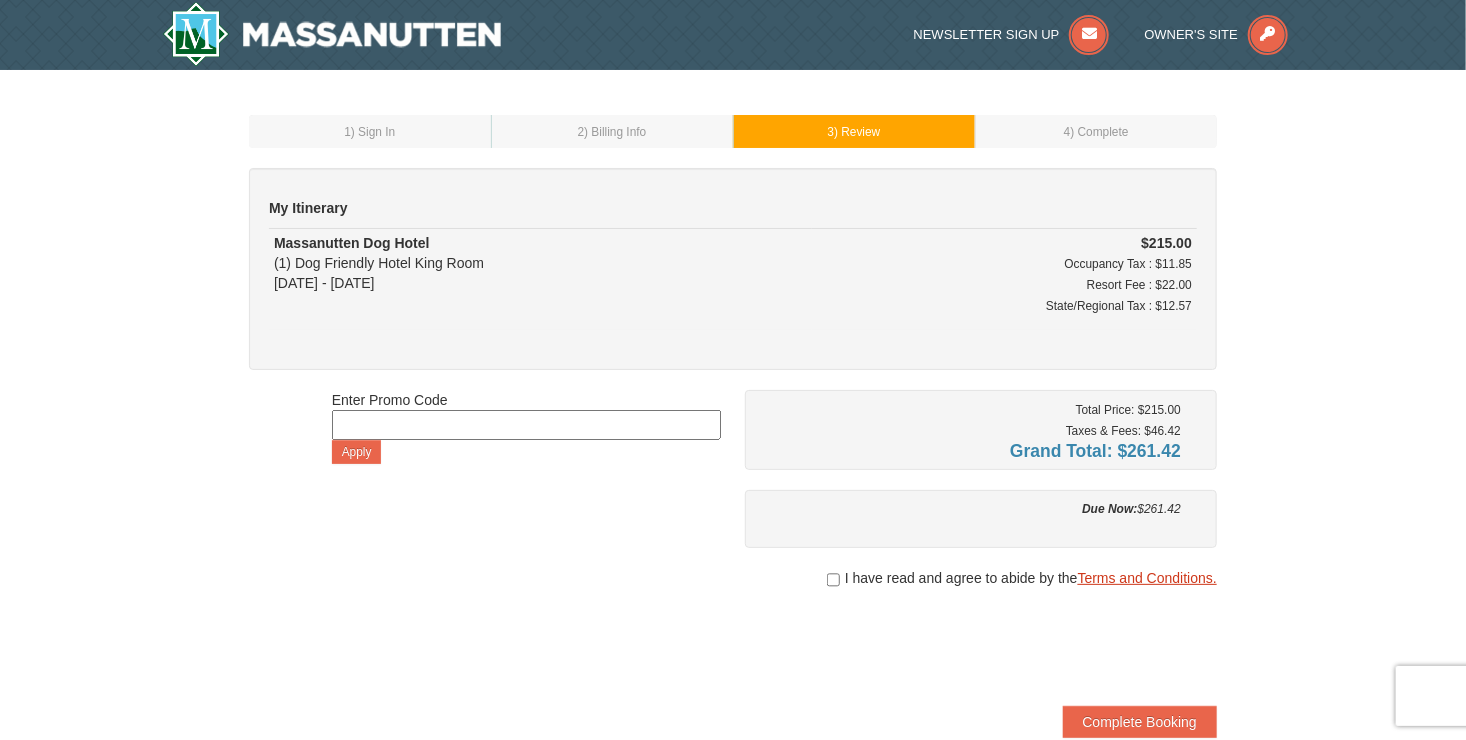 click on "Terms and Conditions." at bounding box center [1147, 578] 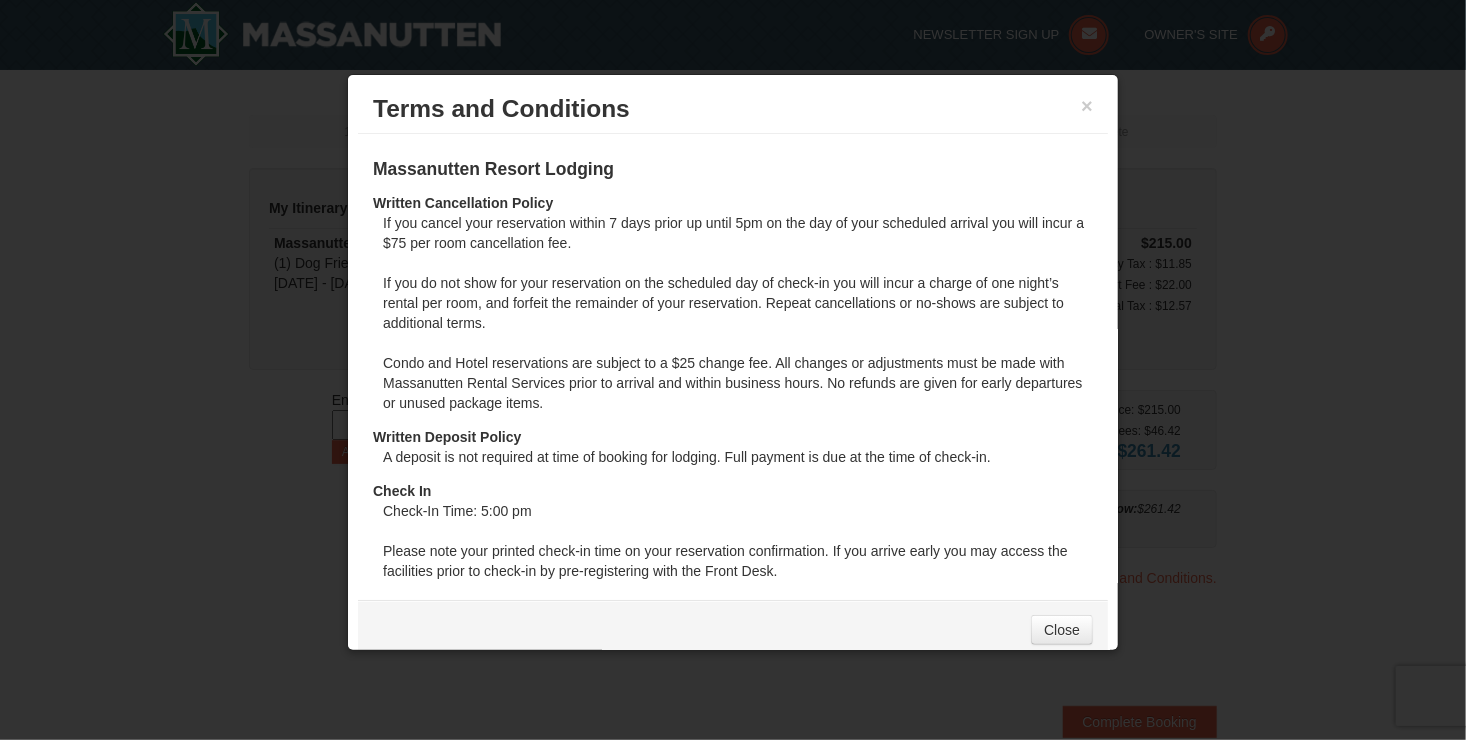 scroll, scrollTop: 19, scrollLeft: 0, axis: vertical 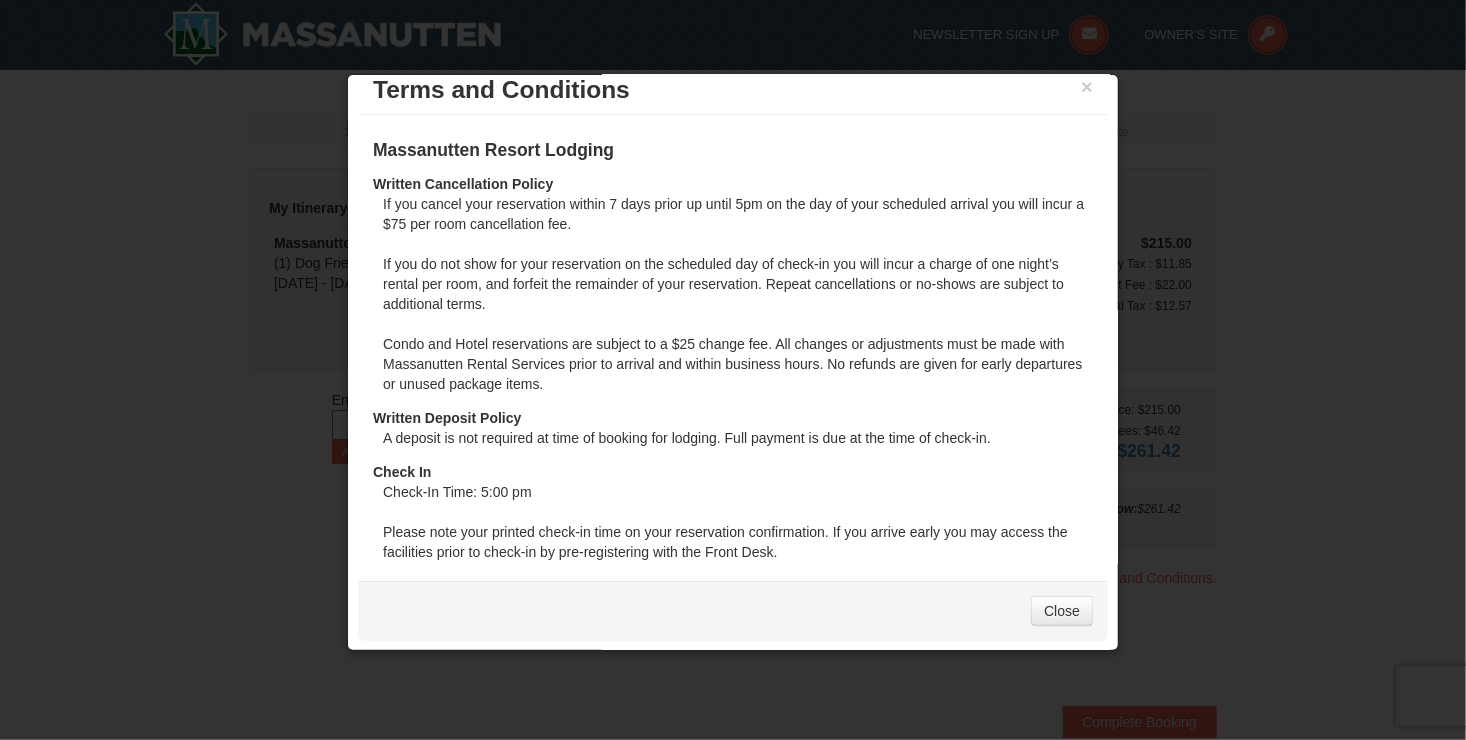 click at bounding box center (733, 370) 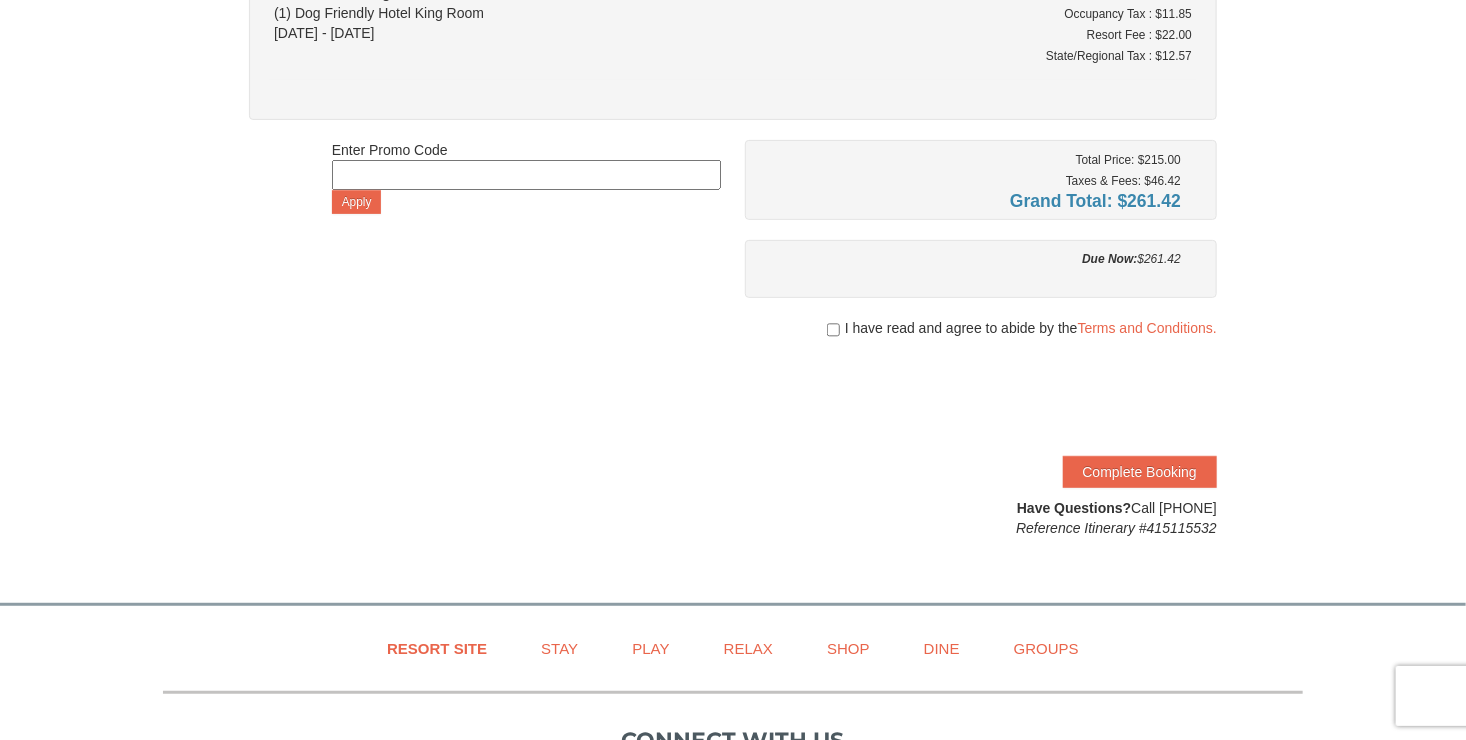 scroll, scrollTop: 257, scrollLeft: 0, axis: vertical 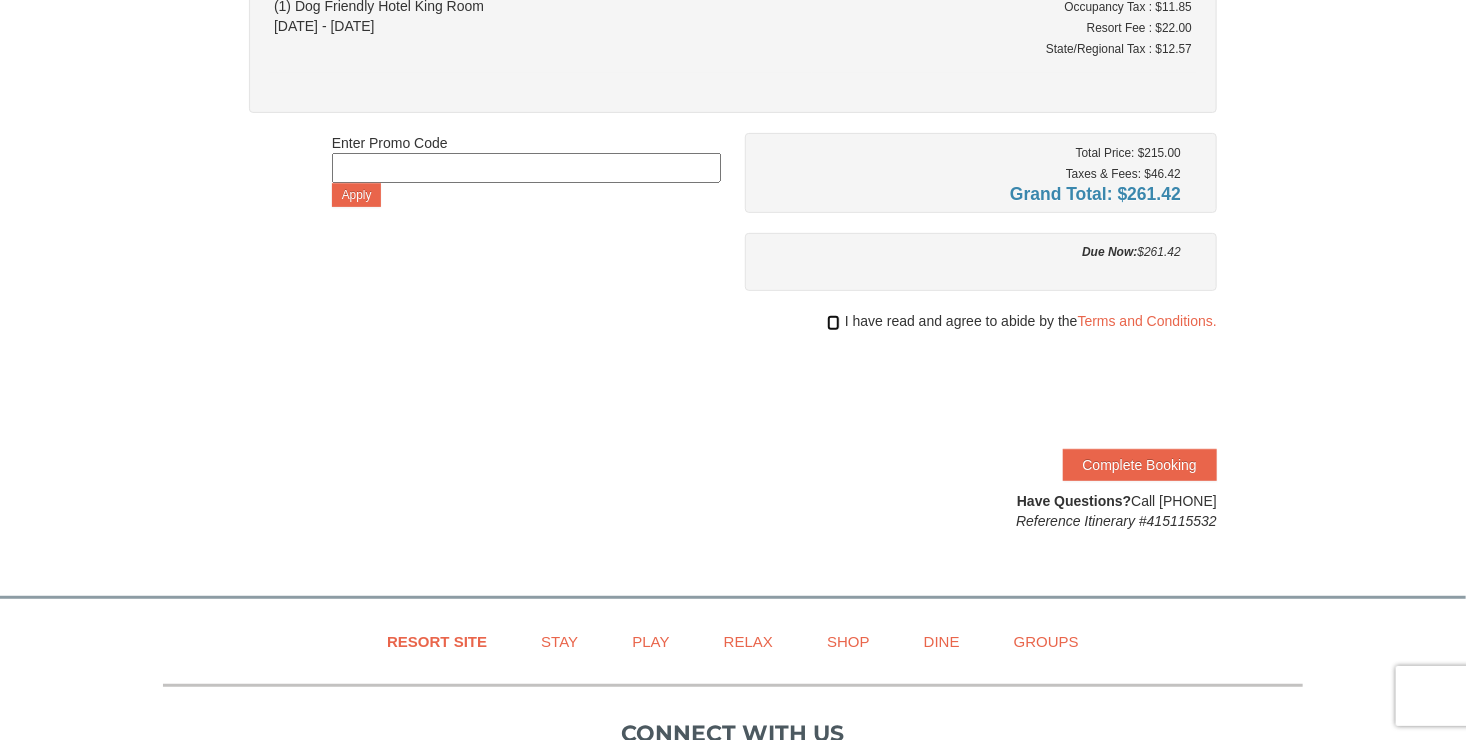 click at bounding box center (833, 323) 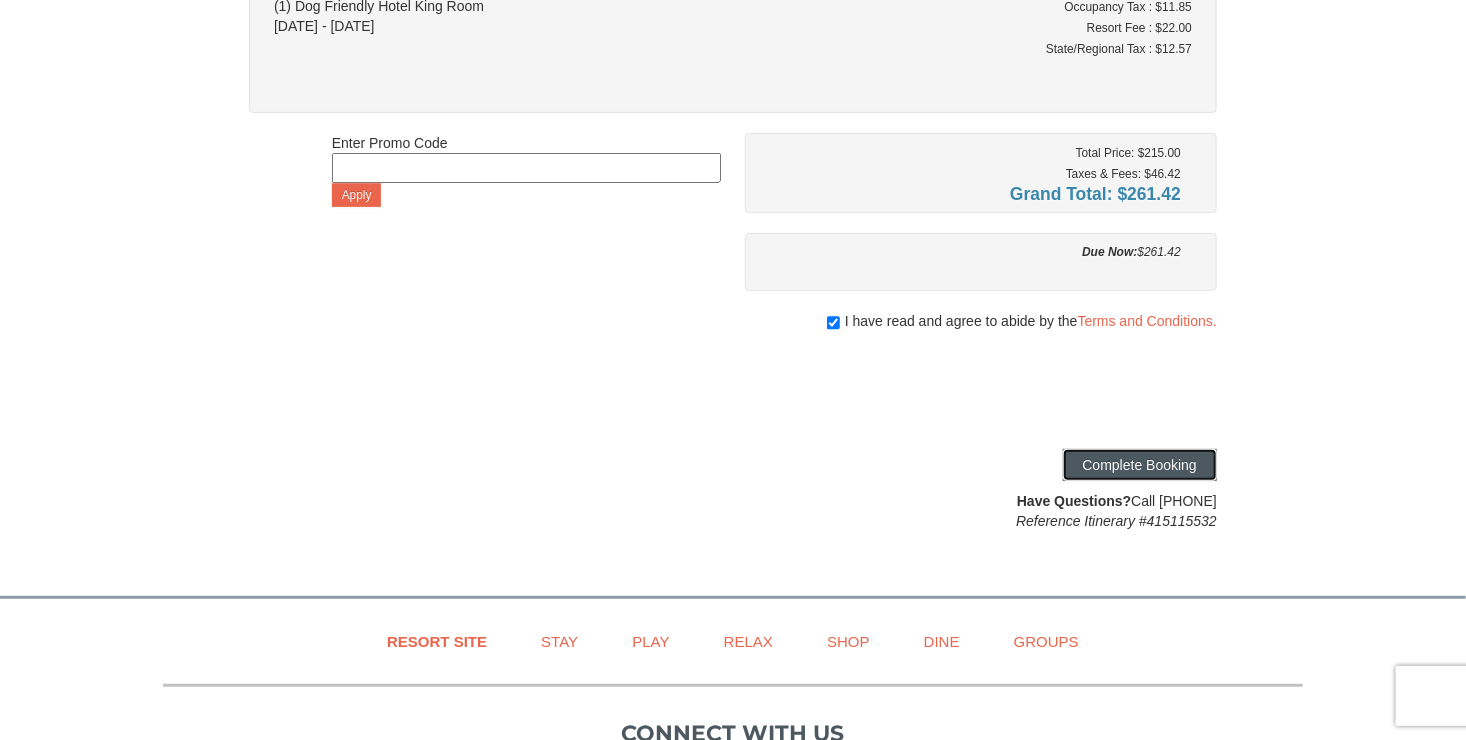 click on "Complete Booking" at bounding box center [1140, 465] 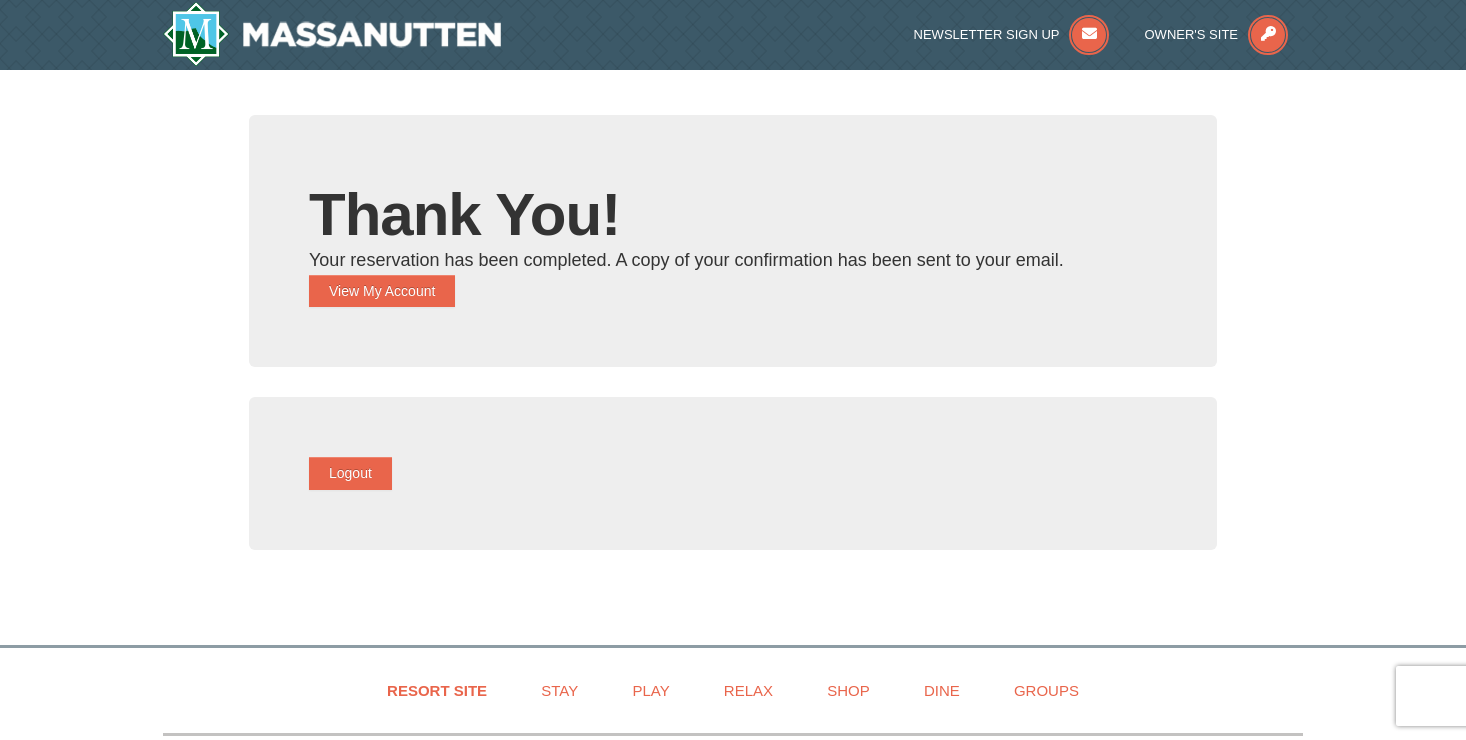 scroll, scrollTop: 0, scrollLeft: 0, axis: both 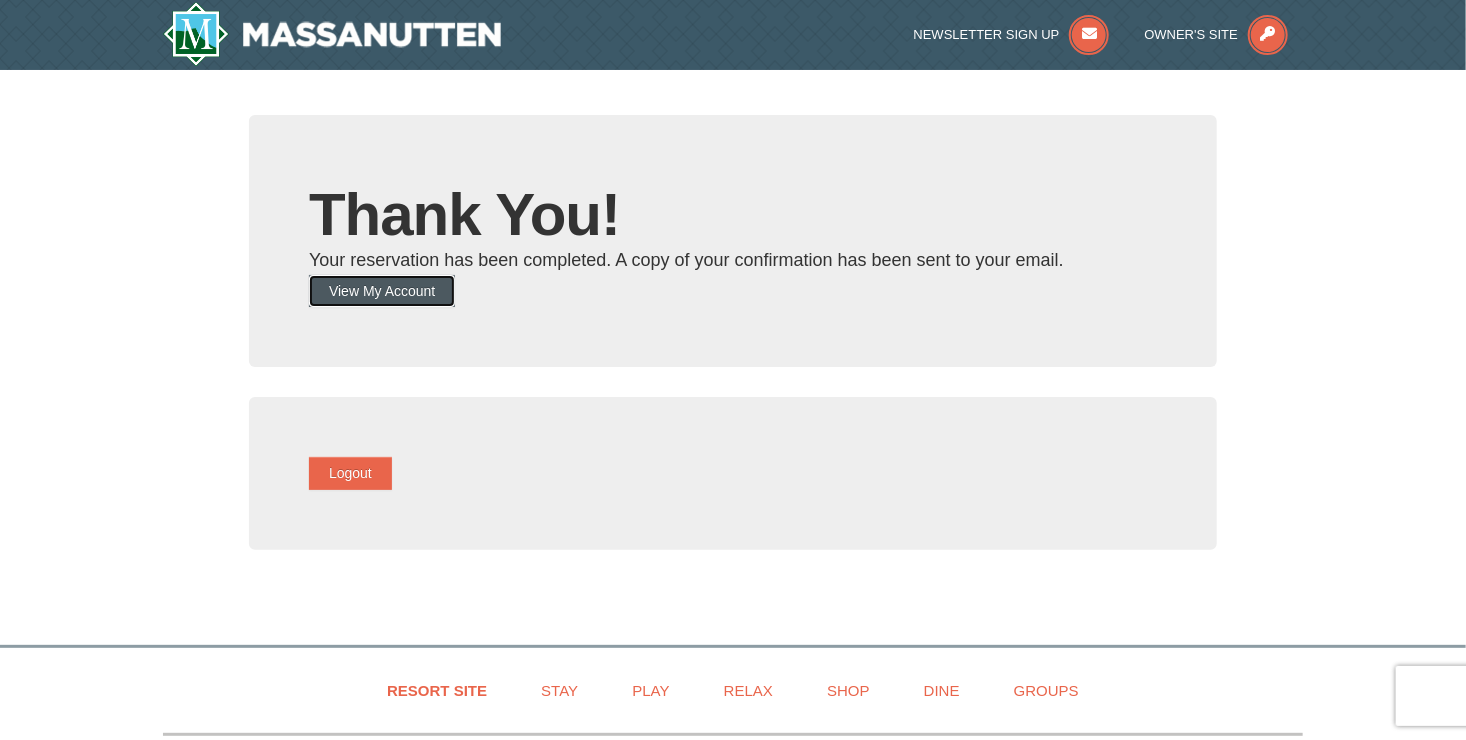 click on "View My Account" at bounding box center (382, 291) 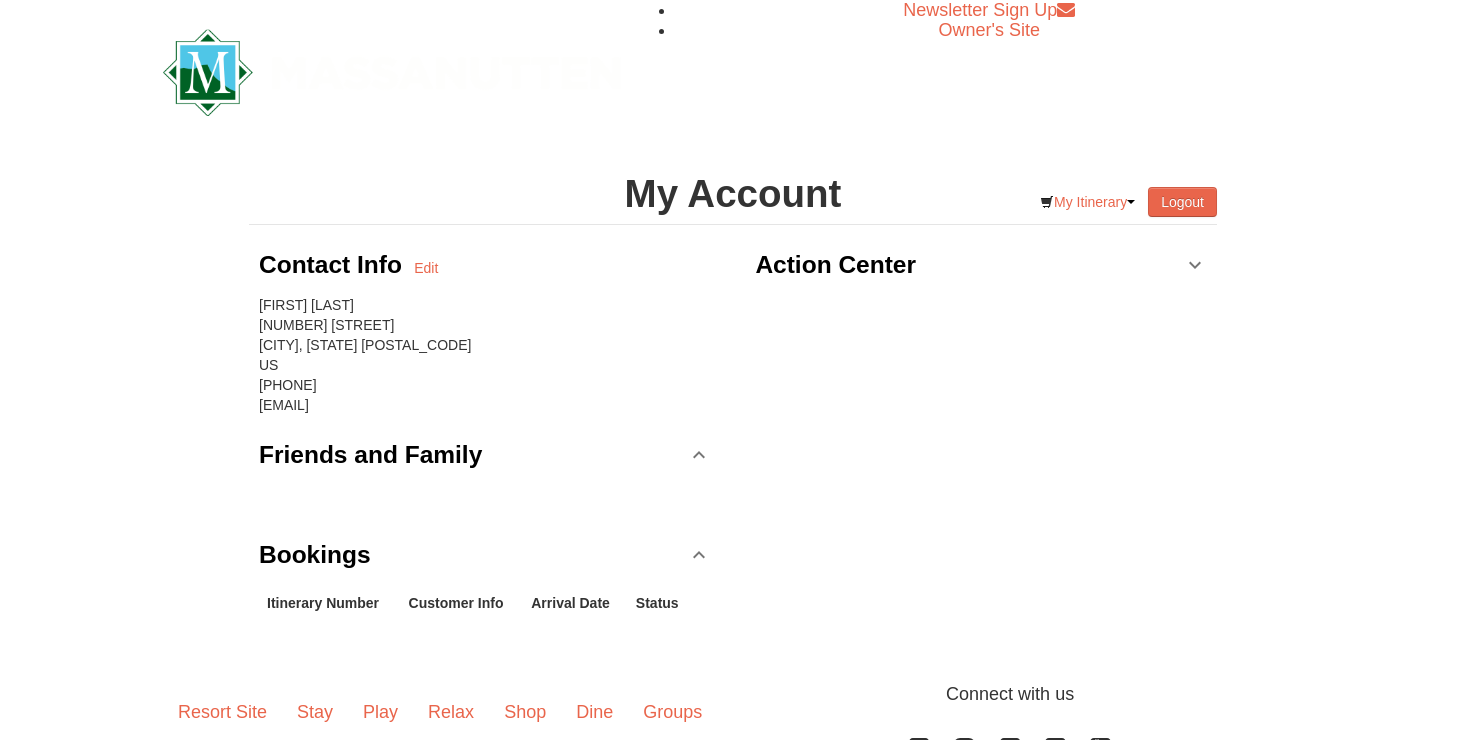 scroll, scrollTop: 0, scrollLeft: 0, axis: both 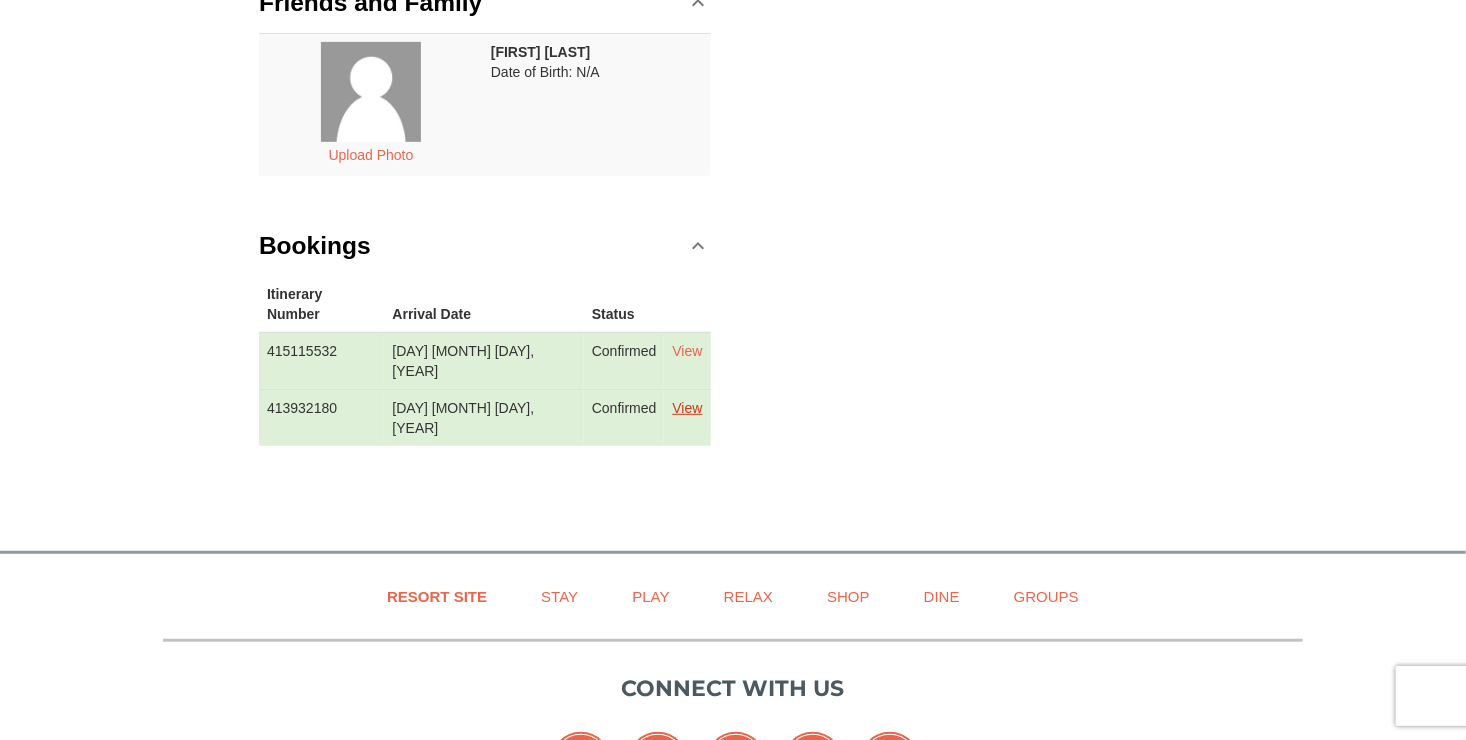 click on "View" at bounding box center [687, 408] 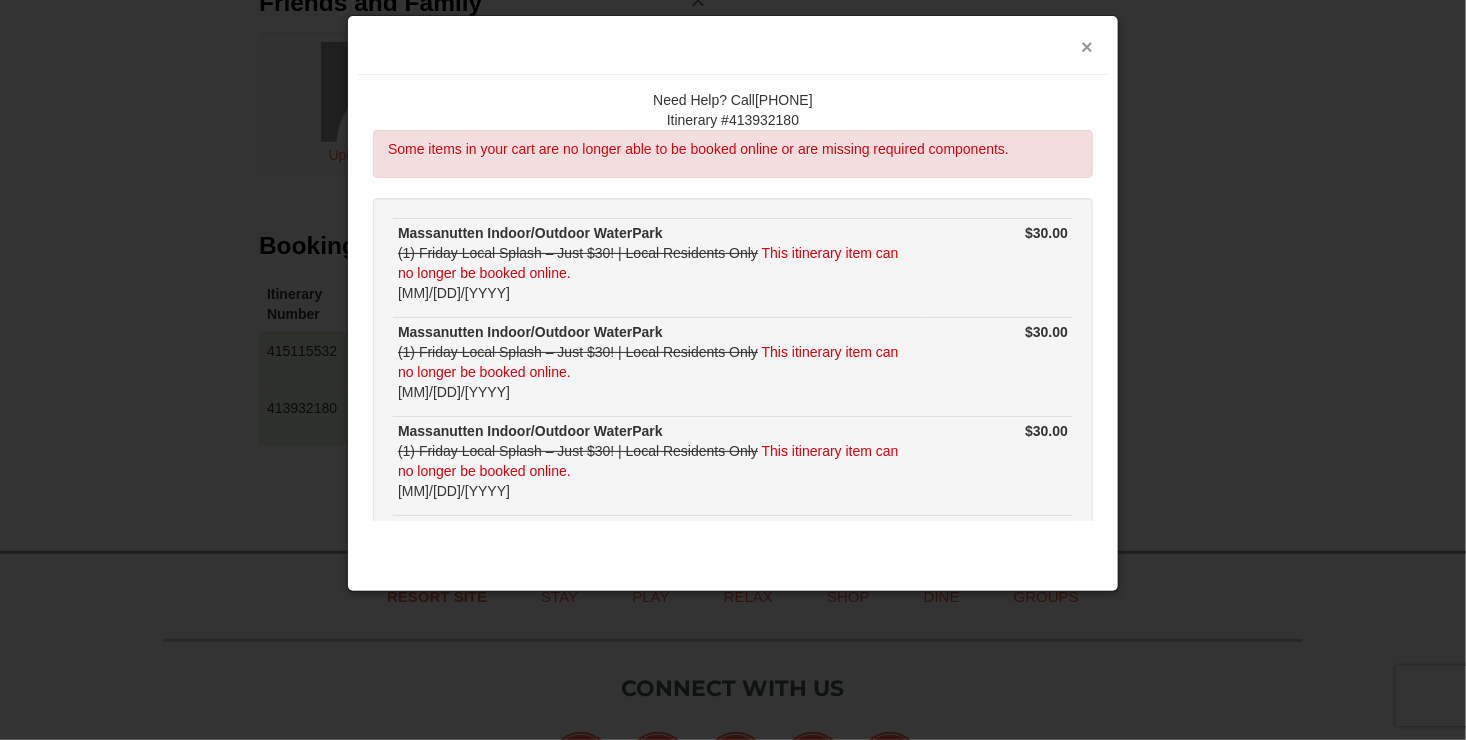 click on "×" at bounding box center [1087, 47] 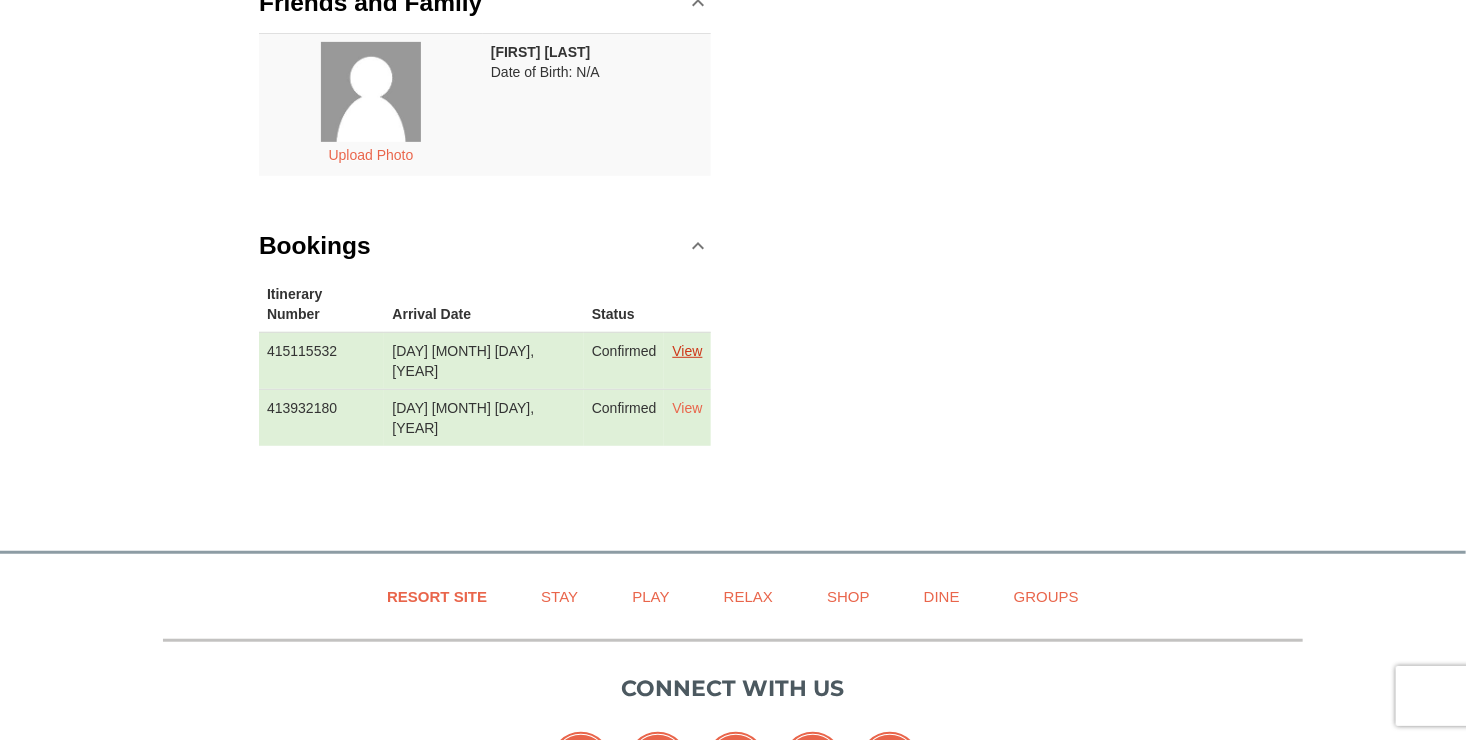 click on "View" at bounding box center [687, 351] 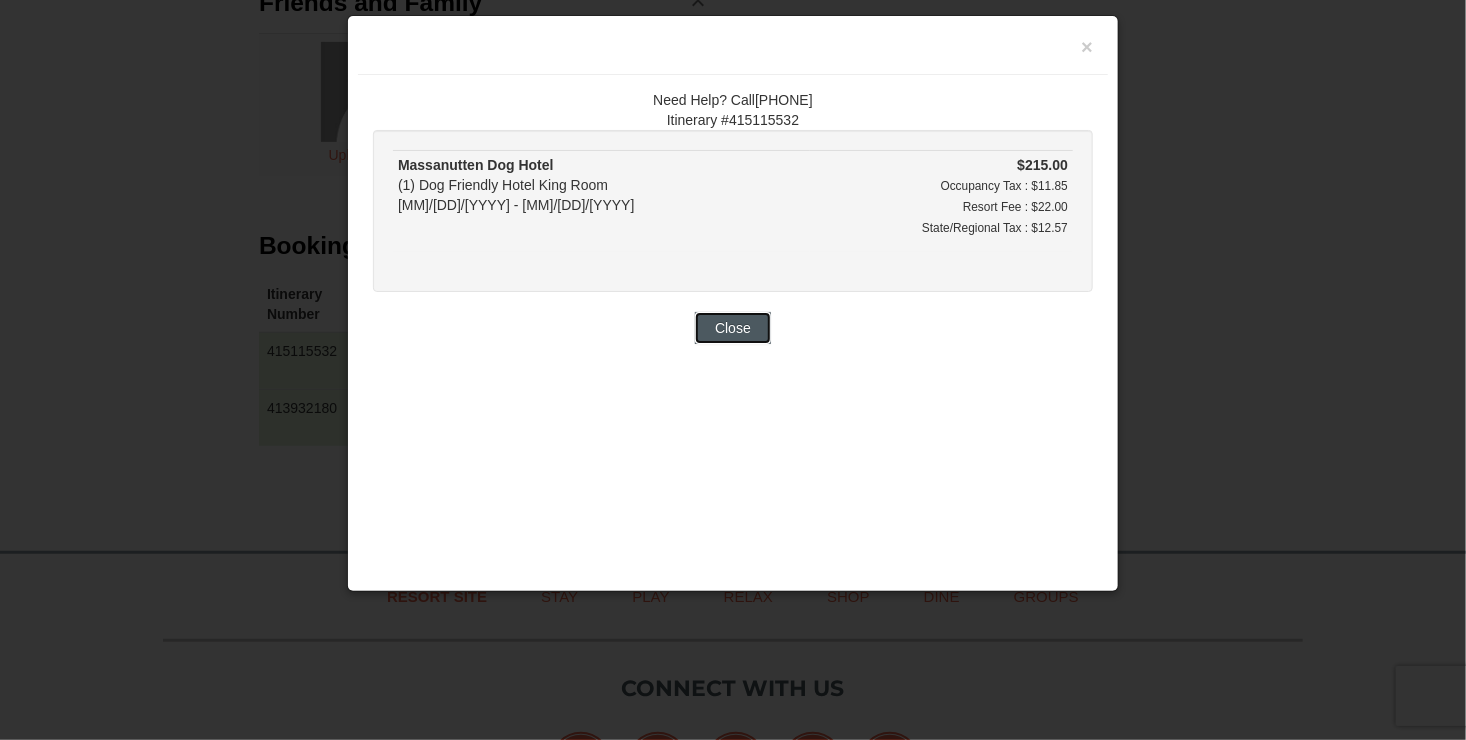 click on "Close" at bounding box center [733, 328] 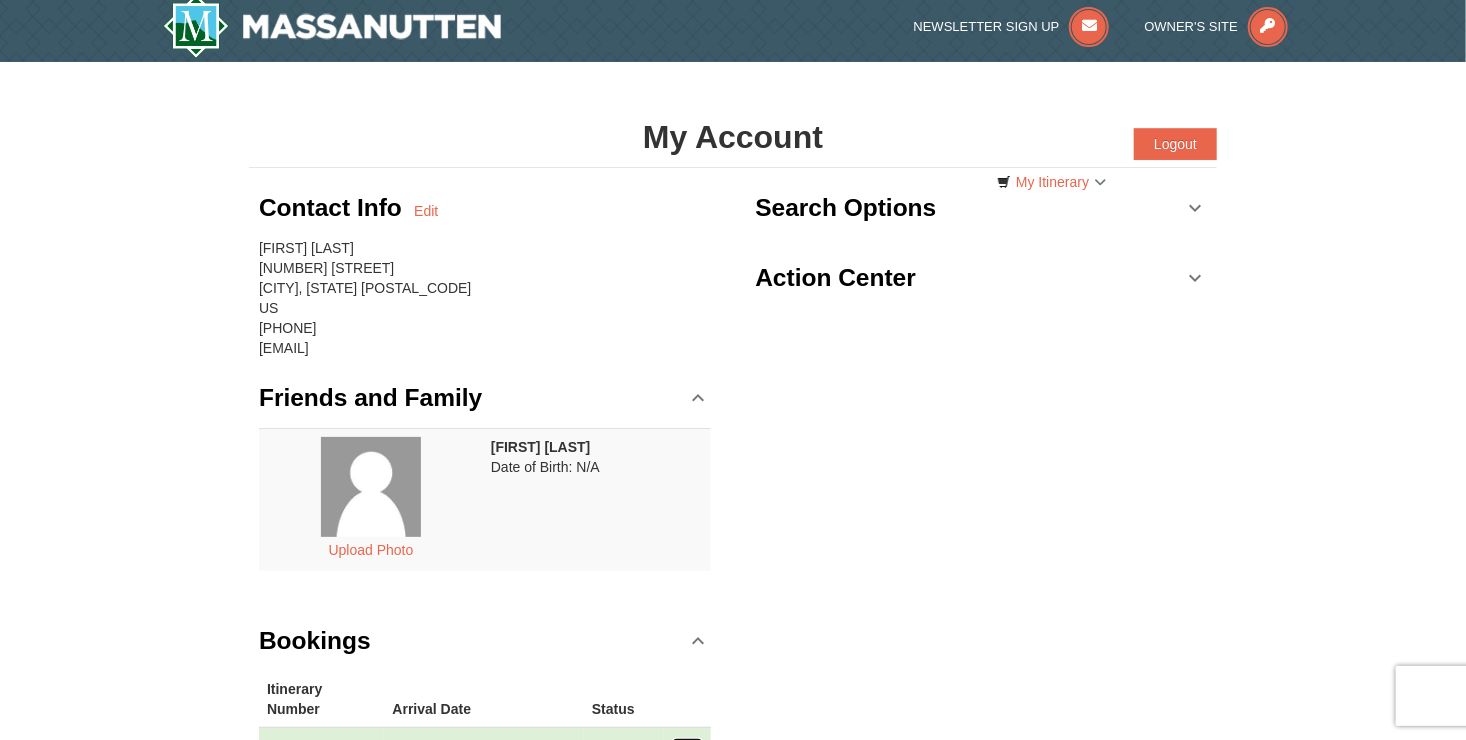scroll, scrollTop: 0, scrollLeft: 0, axis: both 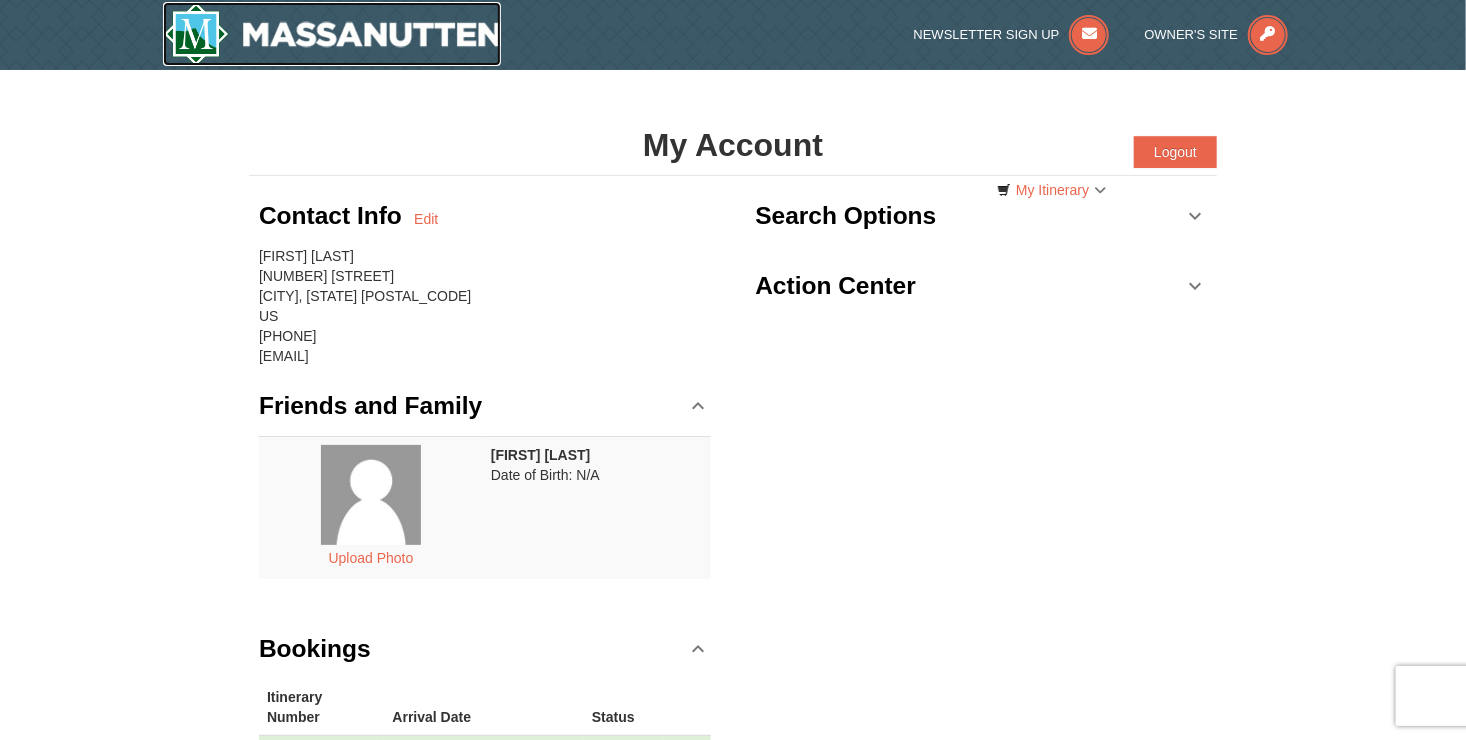 click at bounding box center (332, 34) 